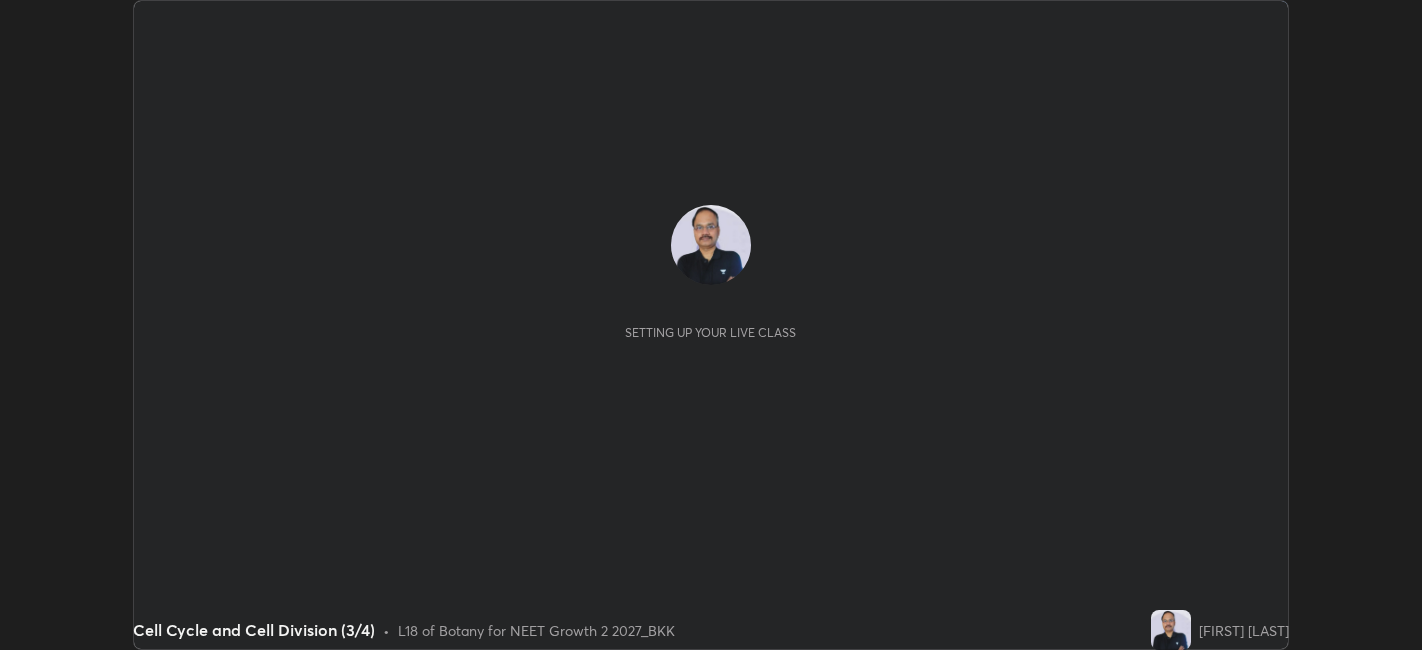 scroll, scrollTop: 0, scrollLeft: 0, axis: both 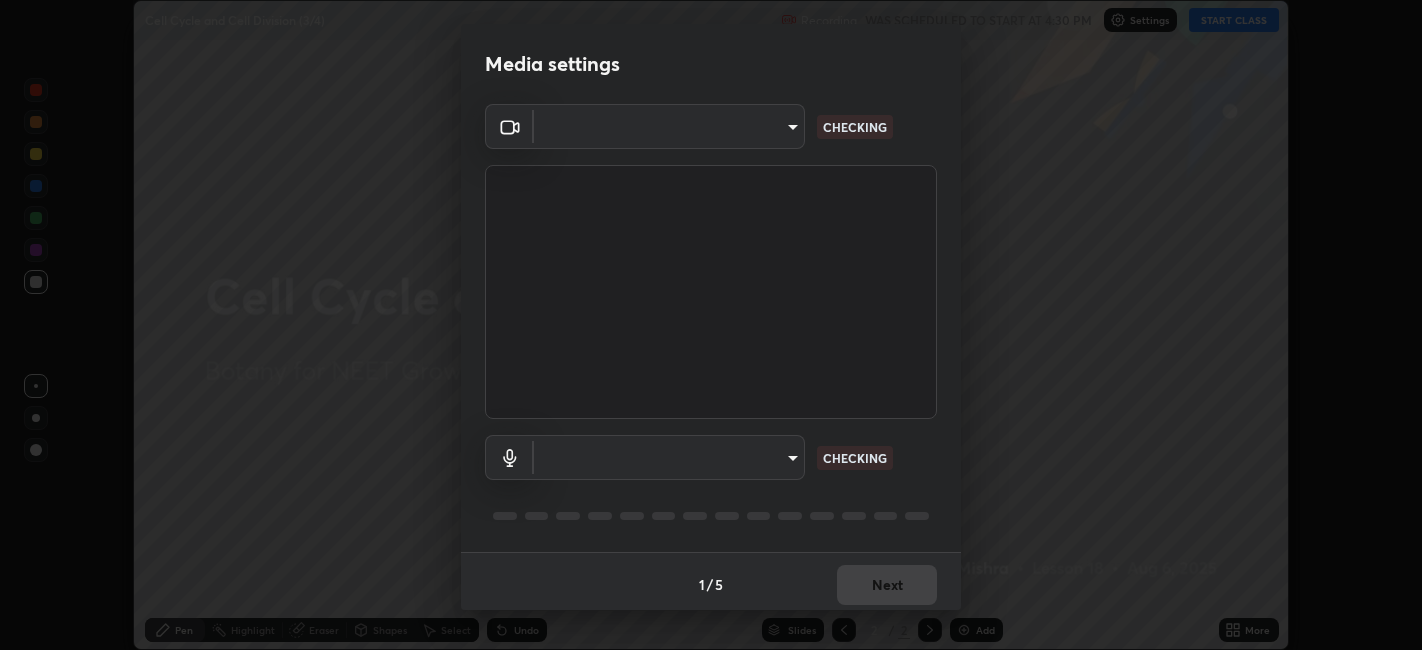 type on "052f9b30e05f62bb2e590cb50044ac96a00de3eab8a32c7a625fc31ec407be61" 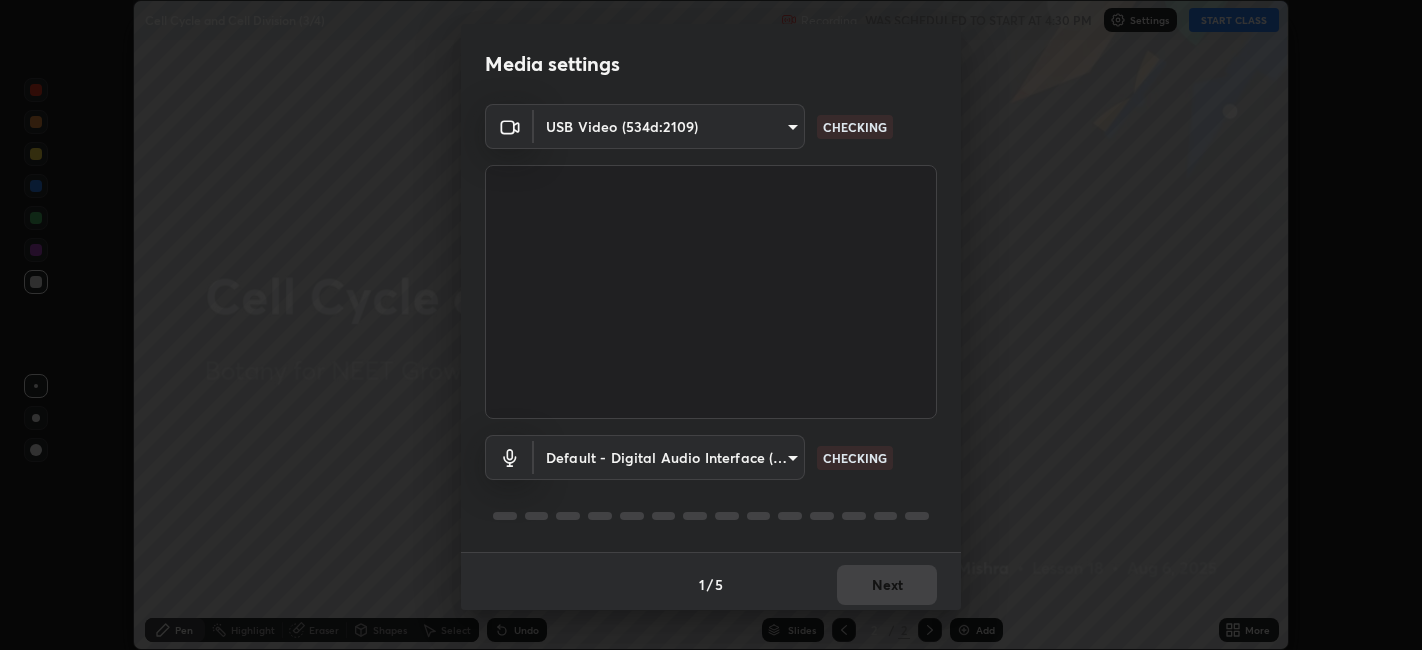 scroll, scrollTop: 5, scrollLeft: 0, axis: vertical 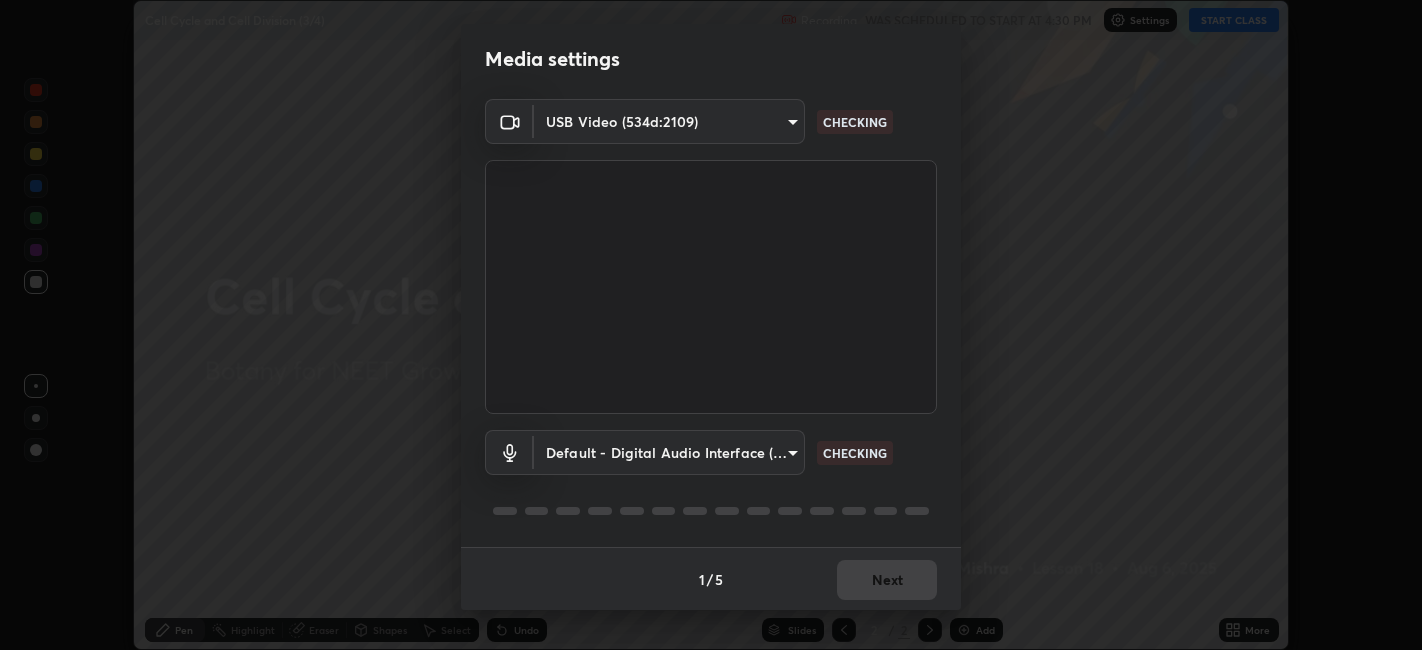 click on "Erase all Cell Cycle and Cell Division (3/4) Recording WAS SCHEDULED TO START AT  4:30 PM Settings START CLASS Setting up your live class Cell Cycle and Cell Division (3/4) • L18 of Botany for NEET Growth 2 2027_BKK [FIRST] [LAST] Pen Highlight Eraser Shapes Select Undo Slides 2 / 2 Add More No doubts shared Encourage your learners to ask a doubt for better clarity Report an issue Reason for reporting Buffering Chat not working Audio - Video sync issue Educator video quality low ​ Attach an image Report Media settings USB Video (534d:2109) 052f9b30e05f62bb2e590cb50044ac96a00de3eab8a32c7a625fc31ec407be61 CHECKING Default - Digital Audio Interface (USB Digital Audio) default CHECKING 1 / 5 Next" at bounding box center [711, 325] 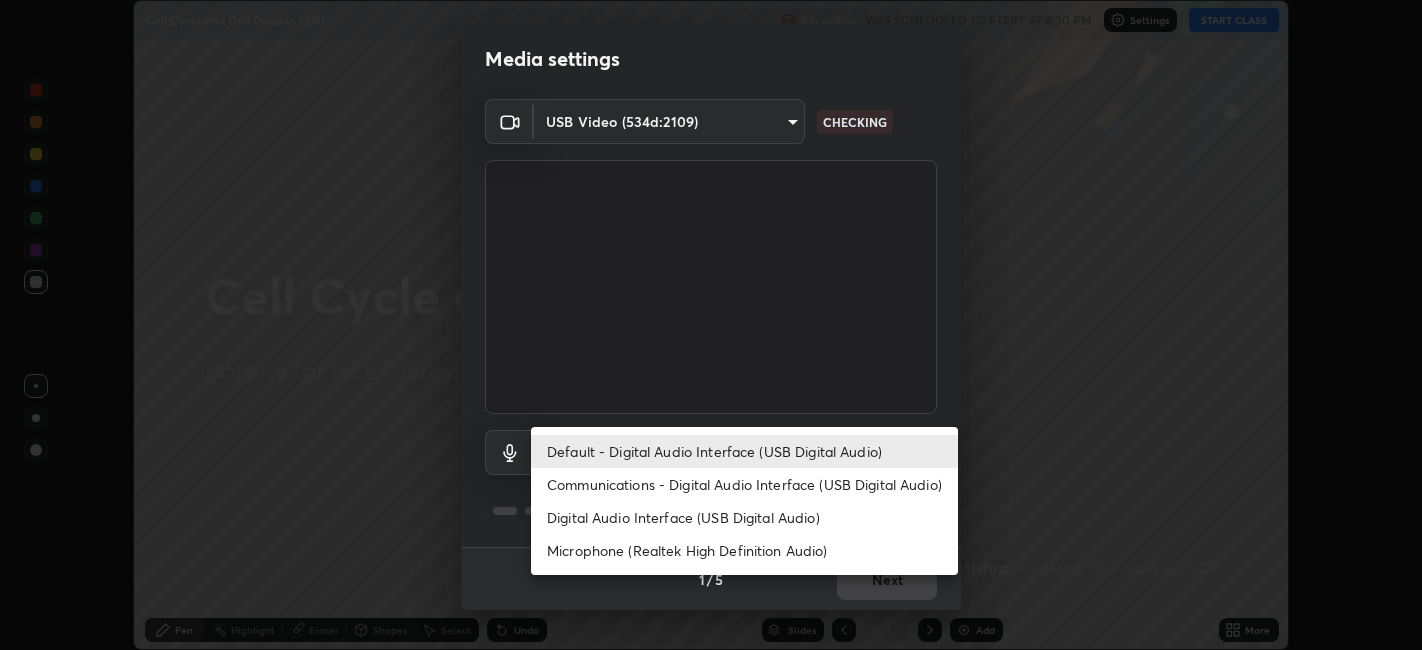 click on "Microphone (Realtek High Definition Audio)" at bounding box center [744, 550] 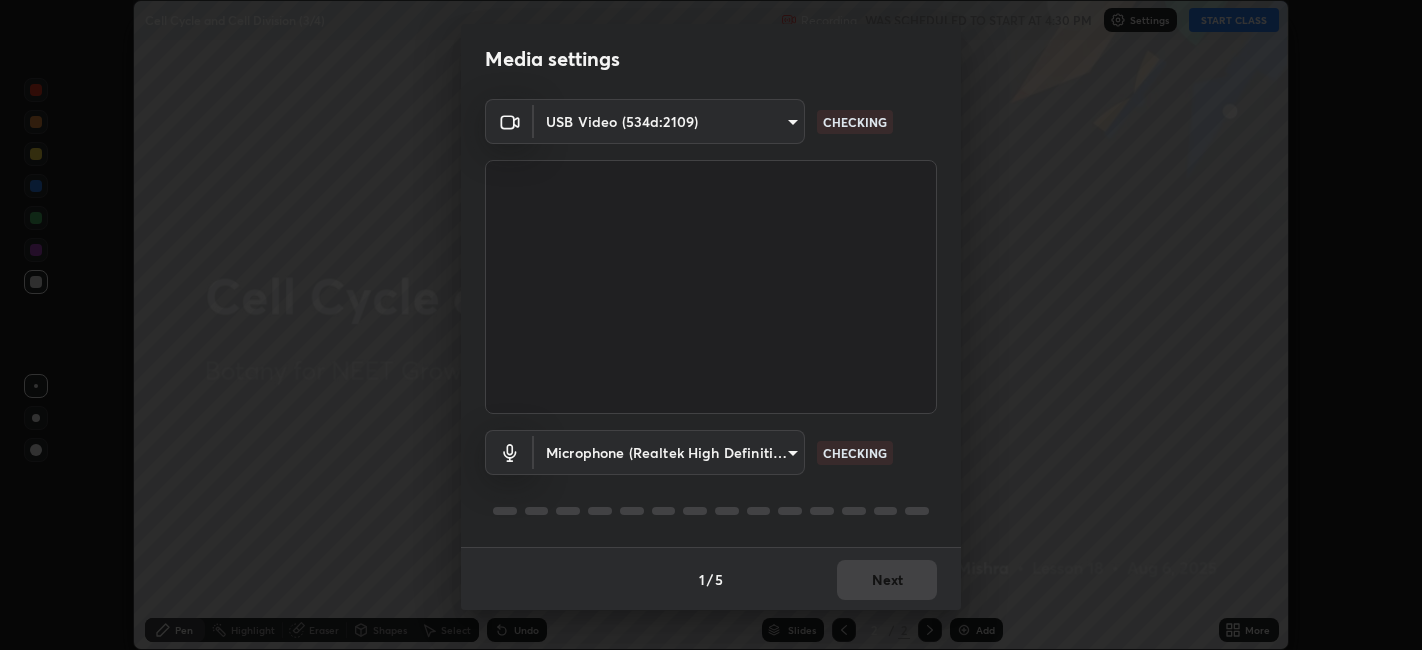 click on "Erase all Cell Cycle and Cell Division (3/4) Recording WAS SCHEDULED TO START AT  4:30 PM Settings START CLASS Setting up your live class Cell Cycle and Cell Division (3/4) • L18 of Botany for NEET Growth 2 2027_BKK [FIRST] [LAST] Pen Highlight Eraser Shapes Select Undo Slides 2 / 2 Add More No doubts shared Encourage your learners to ask a doubt for better clarity Report an issue Reason for reporting Buffering Chat not working Audio - Video sync issue Educator video quality low ​ Attach an image Report Media settings USB Video (534d:2109) 052f9b30e05f62bb2e590cb50044ac96a00de3eab8a32c7a625fc31ec407be61 CHECKING Microphone (Realtek High Definition Audio) 115029540c542125826fbd59ff9e1130cd20c1e2e859f5b2a9ddcaa4a4d24698 CHECKING 1 / 5 Next" at bounding box center (711, 325) 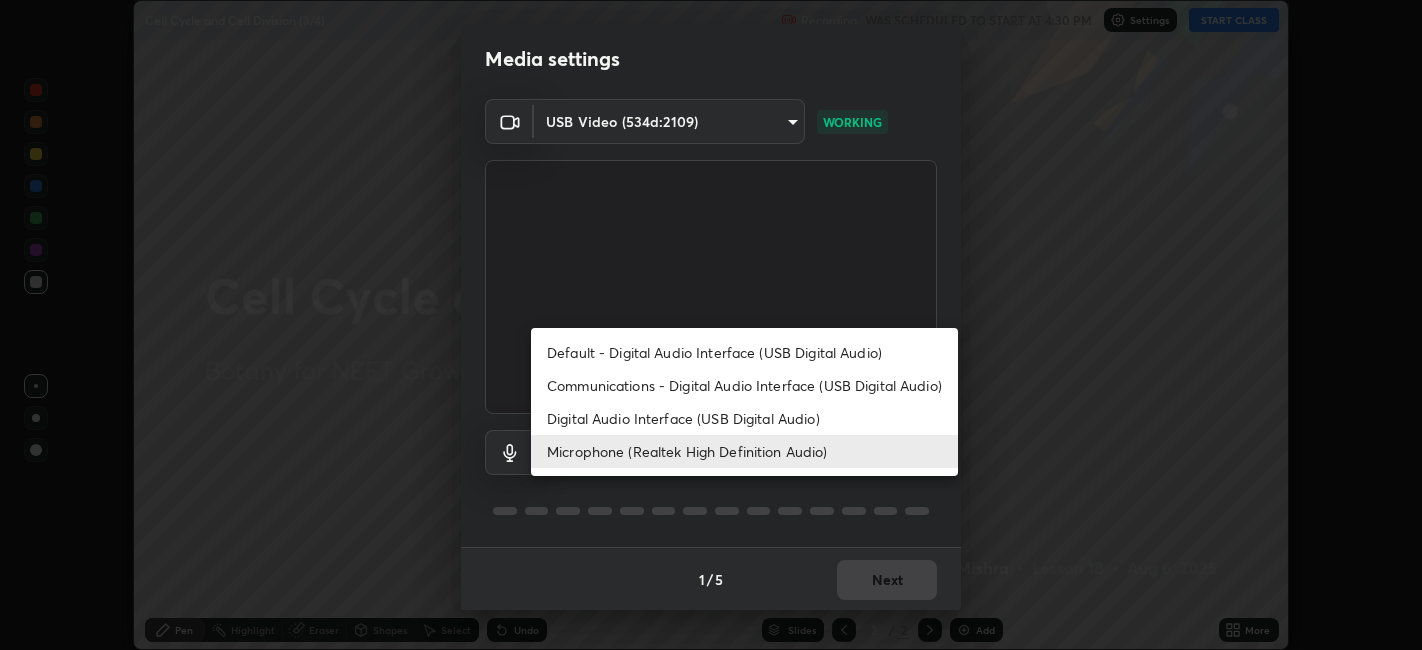 click on "Digital Audio Interface (USB Digital Audio)" at bounding box center [744, 418] 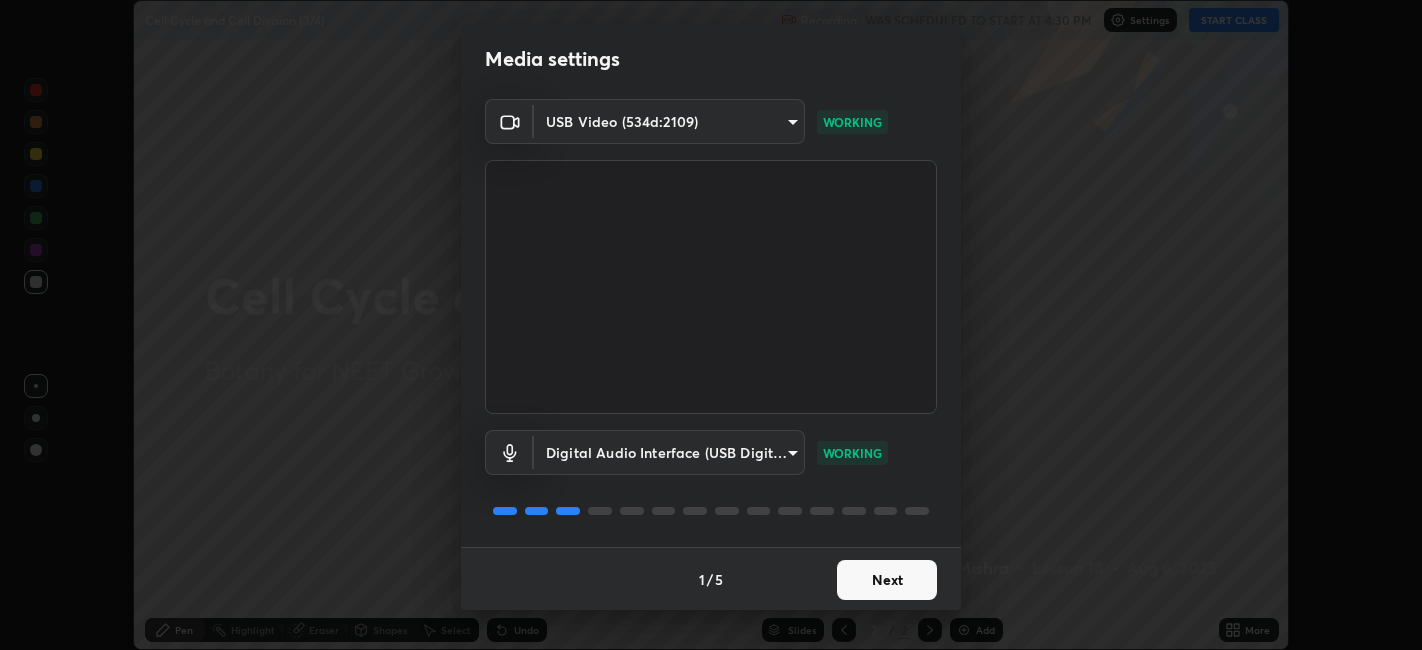 click on "Next" at bounding box center [887, 580] 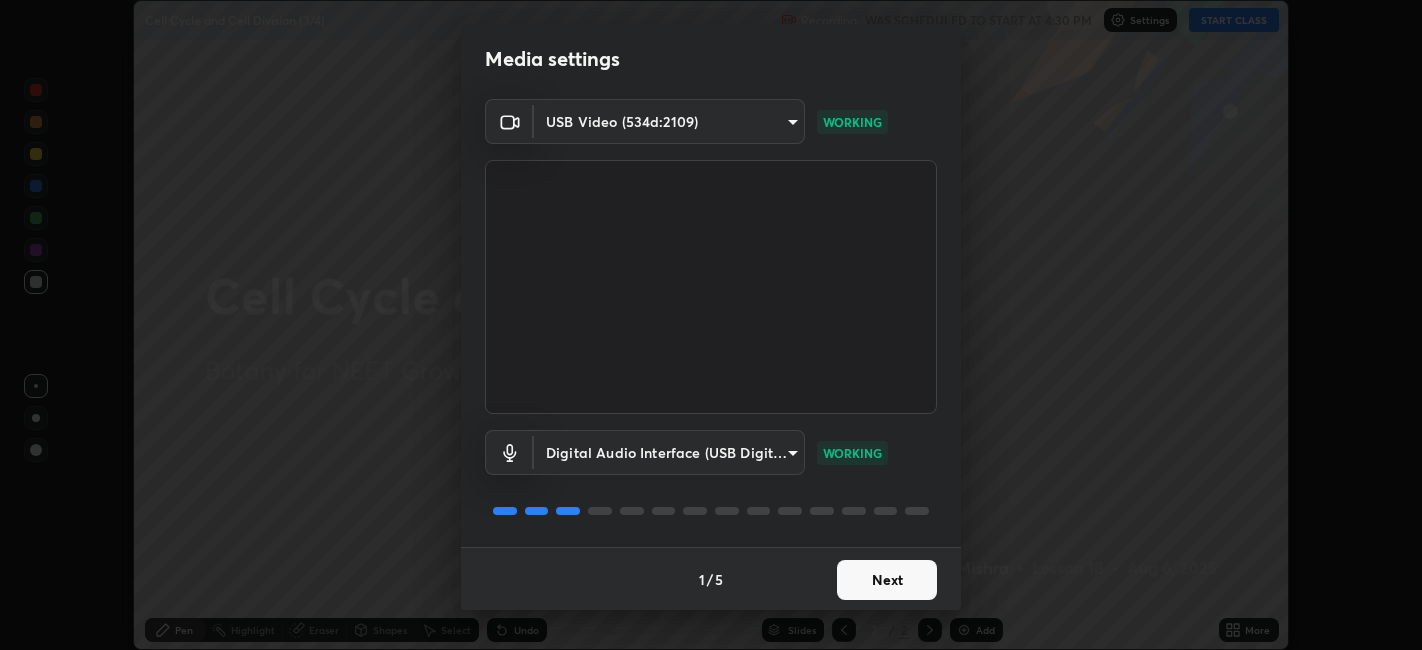 scroll, scrollTop: 0, scrollLeft: 0, axis: both 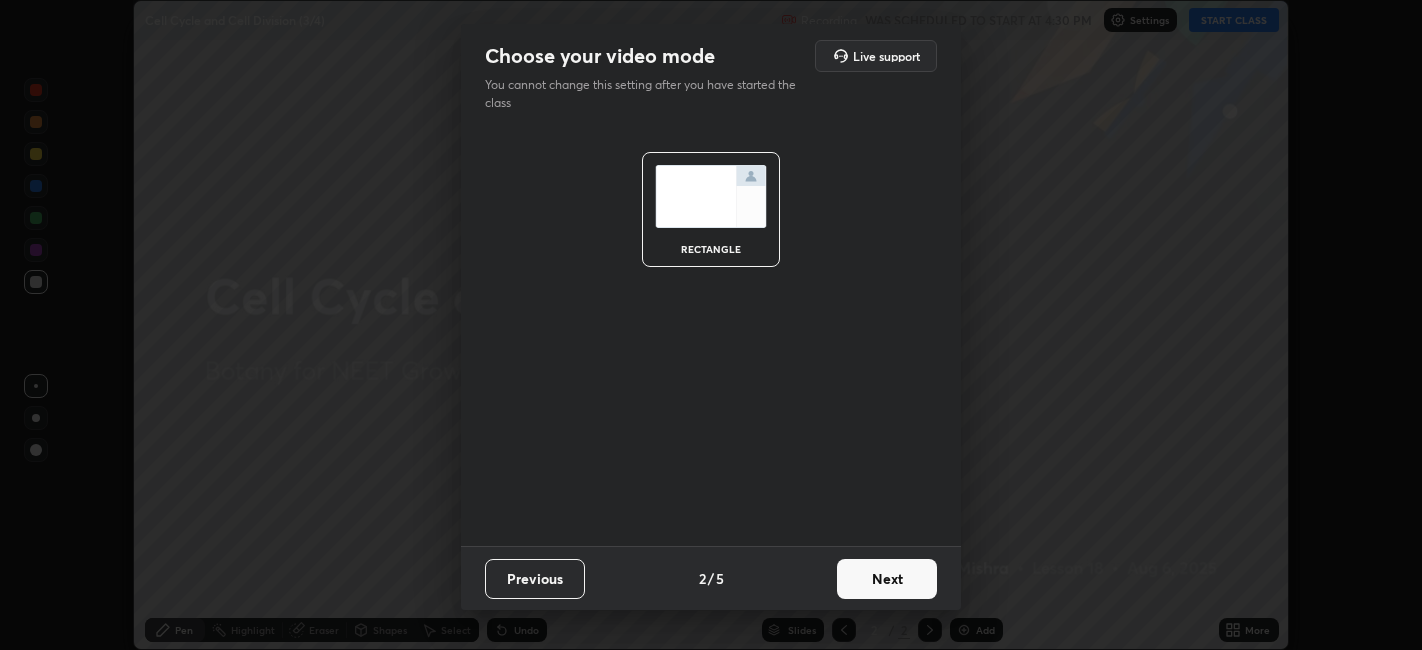 click on "Next" at bounding box center (887, 579) 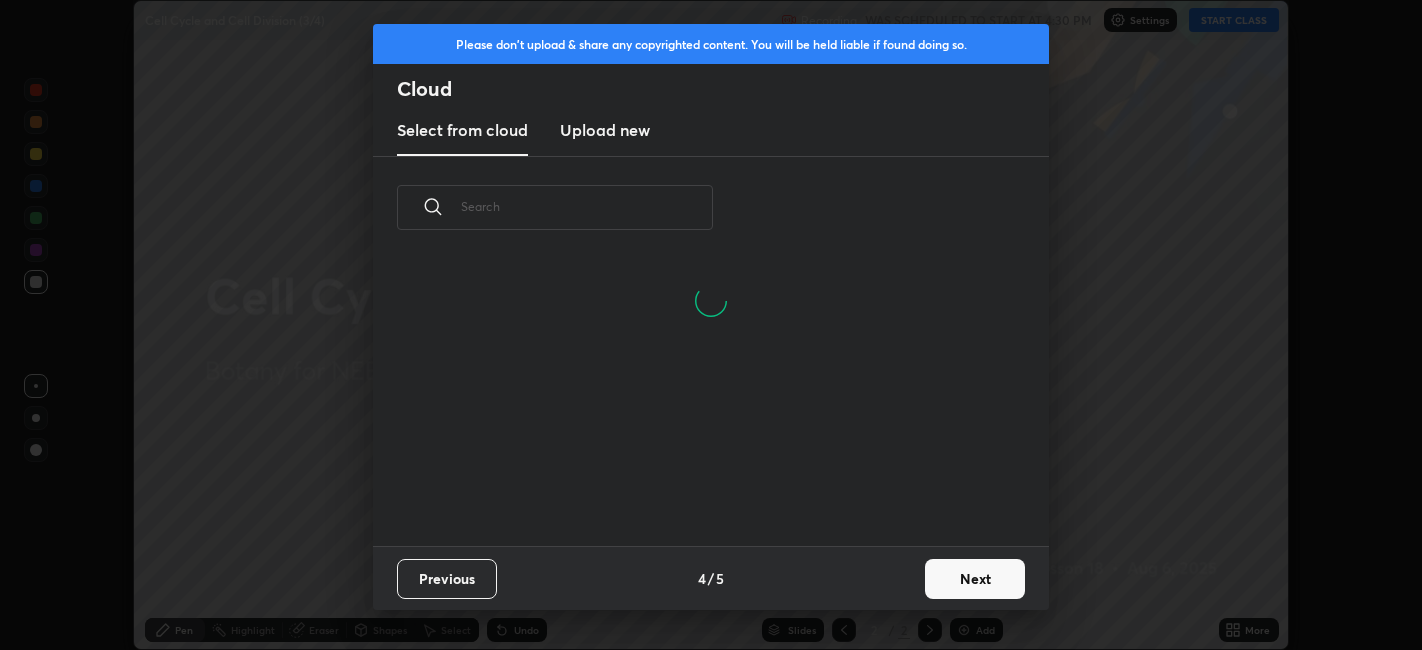 click on "Next" at bounding box center (975, 579) 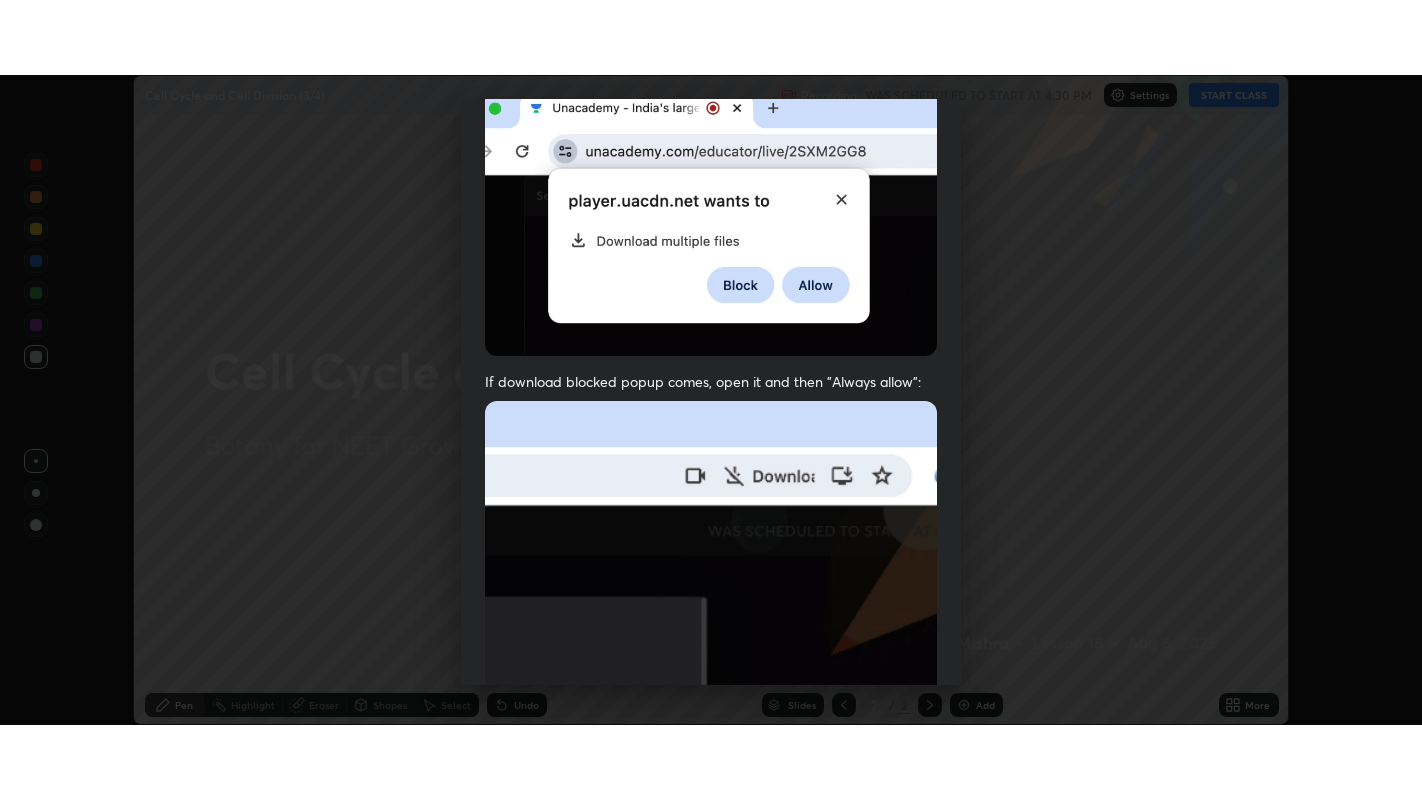 scroll, scrollTop: 413, scrollLeft: 0, axis: vertical 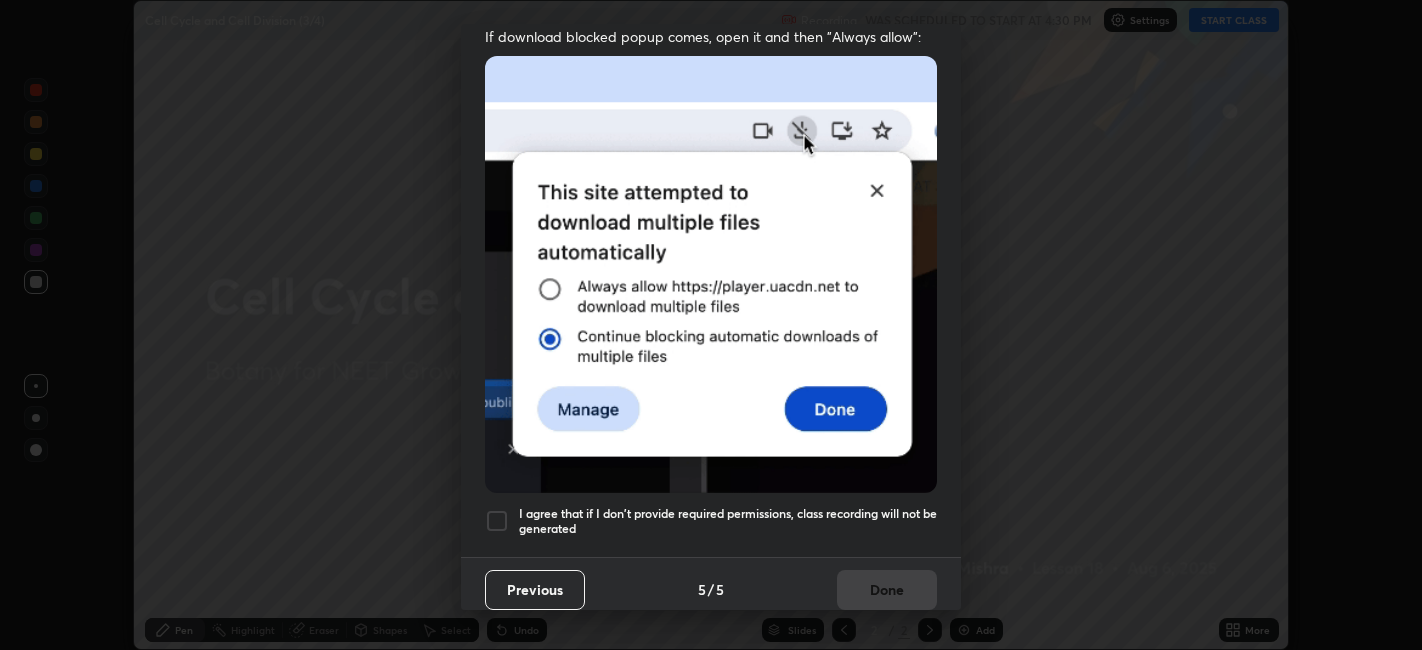click at bounding box center (497, 521) 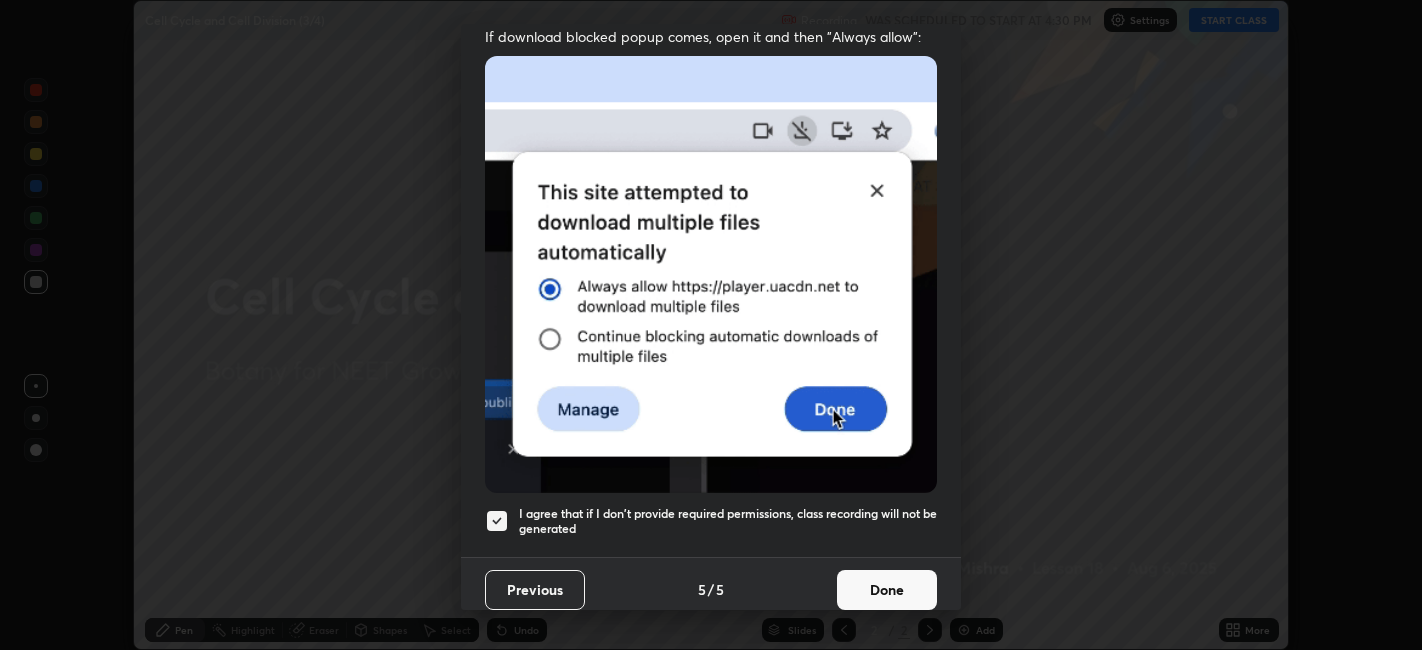 click on "Done" at bounding box center (887, 590) 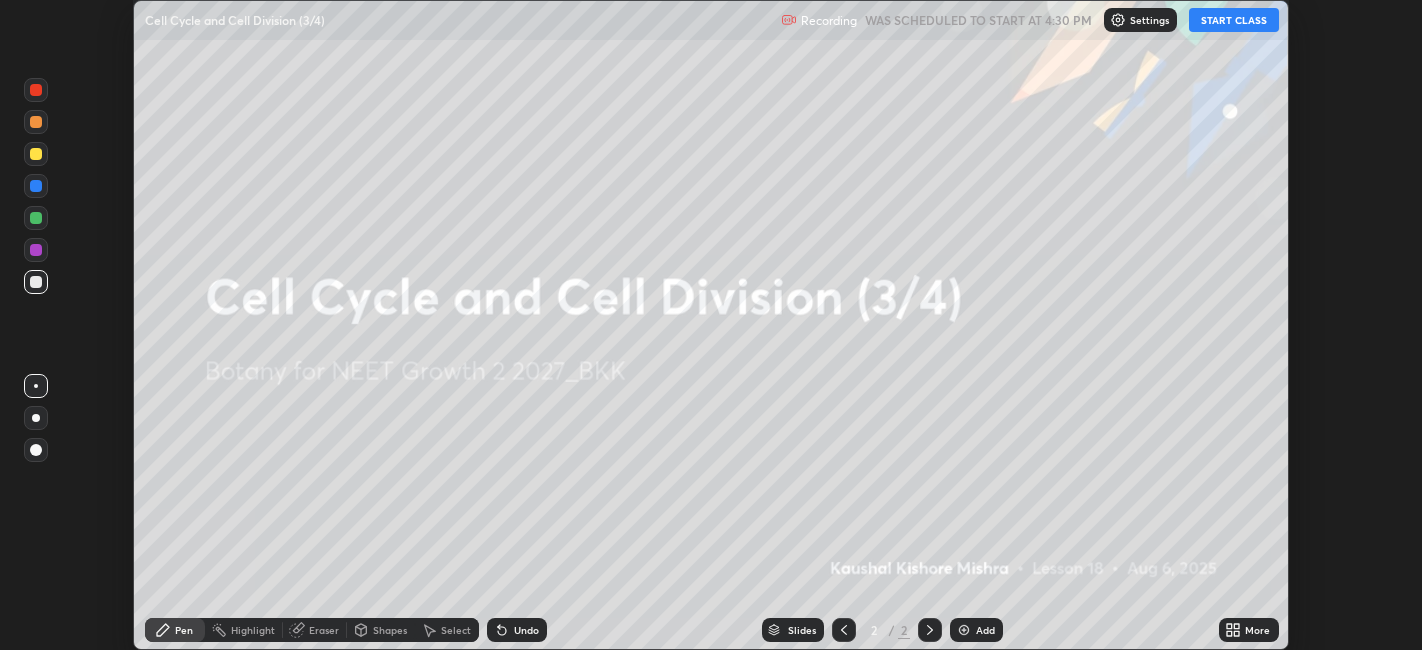 click 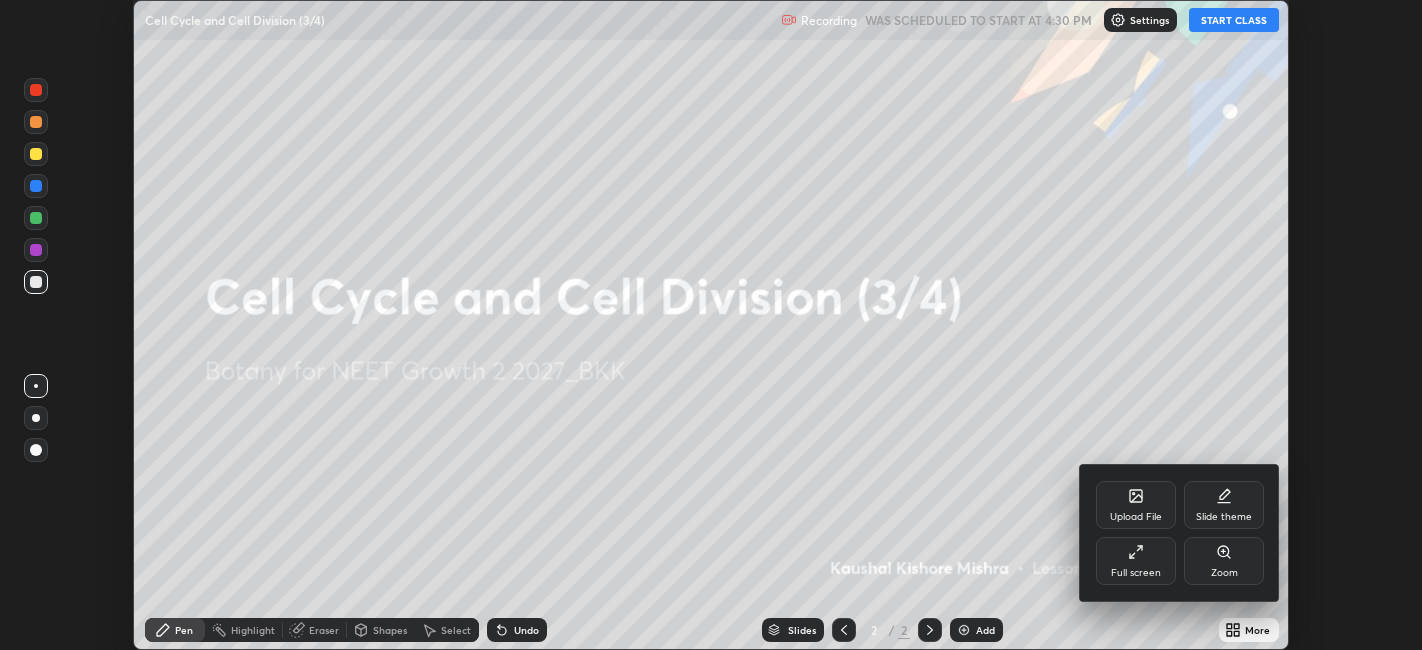 click on "Full screen" at bounding box center (1136, 573) 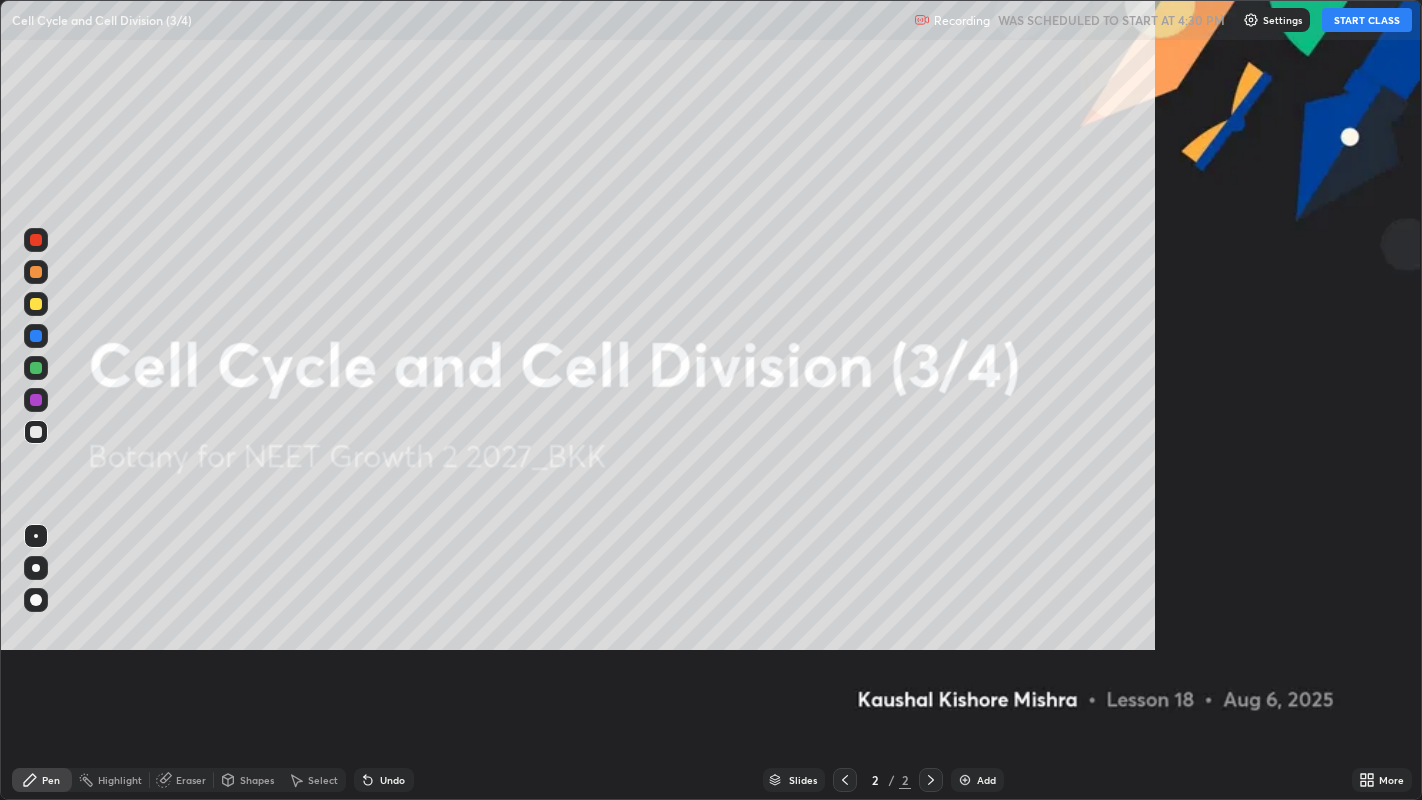 scroll, scrollTop: 99200, scrollLeft: 98577, axis: both 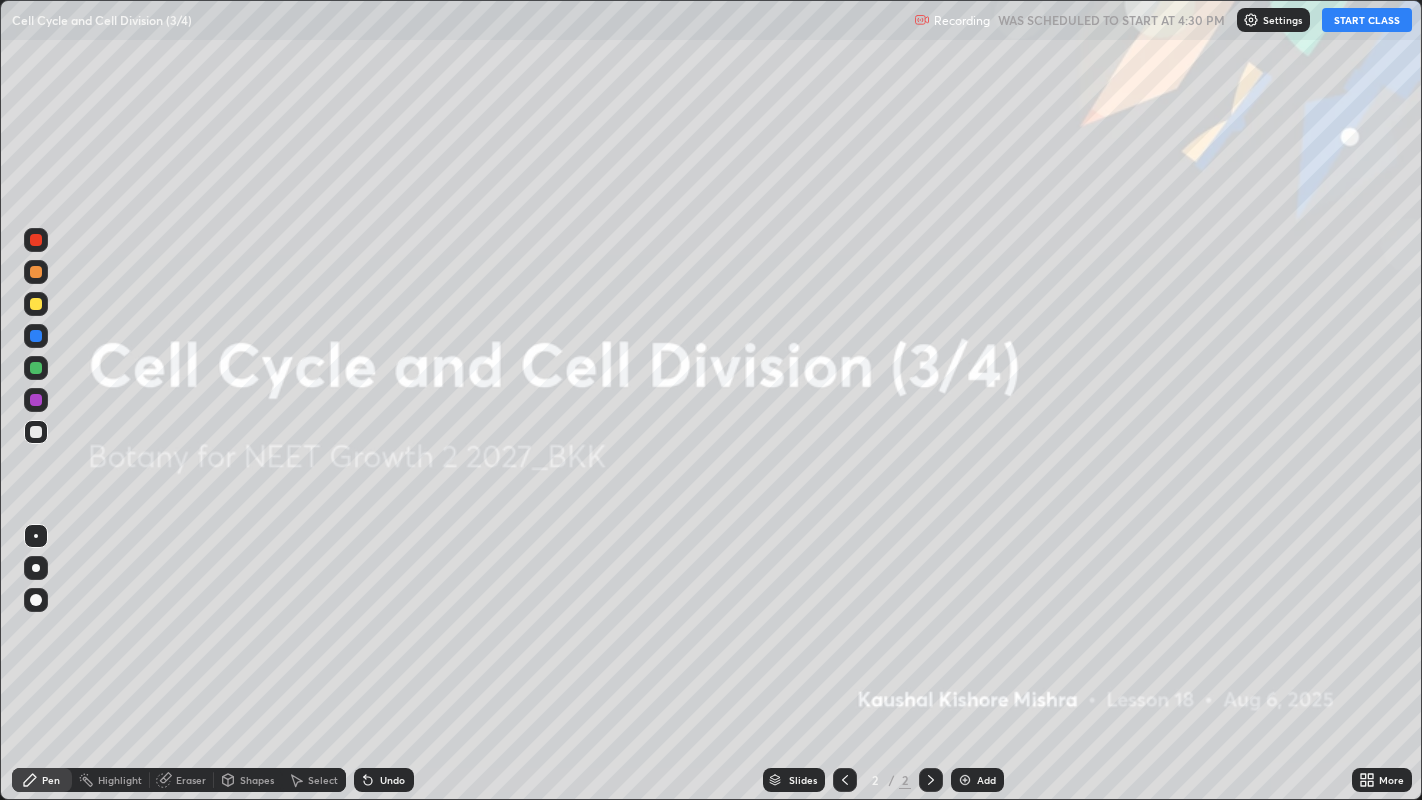 click on "START CLASS" at bounding box center [1367, 20] 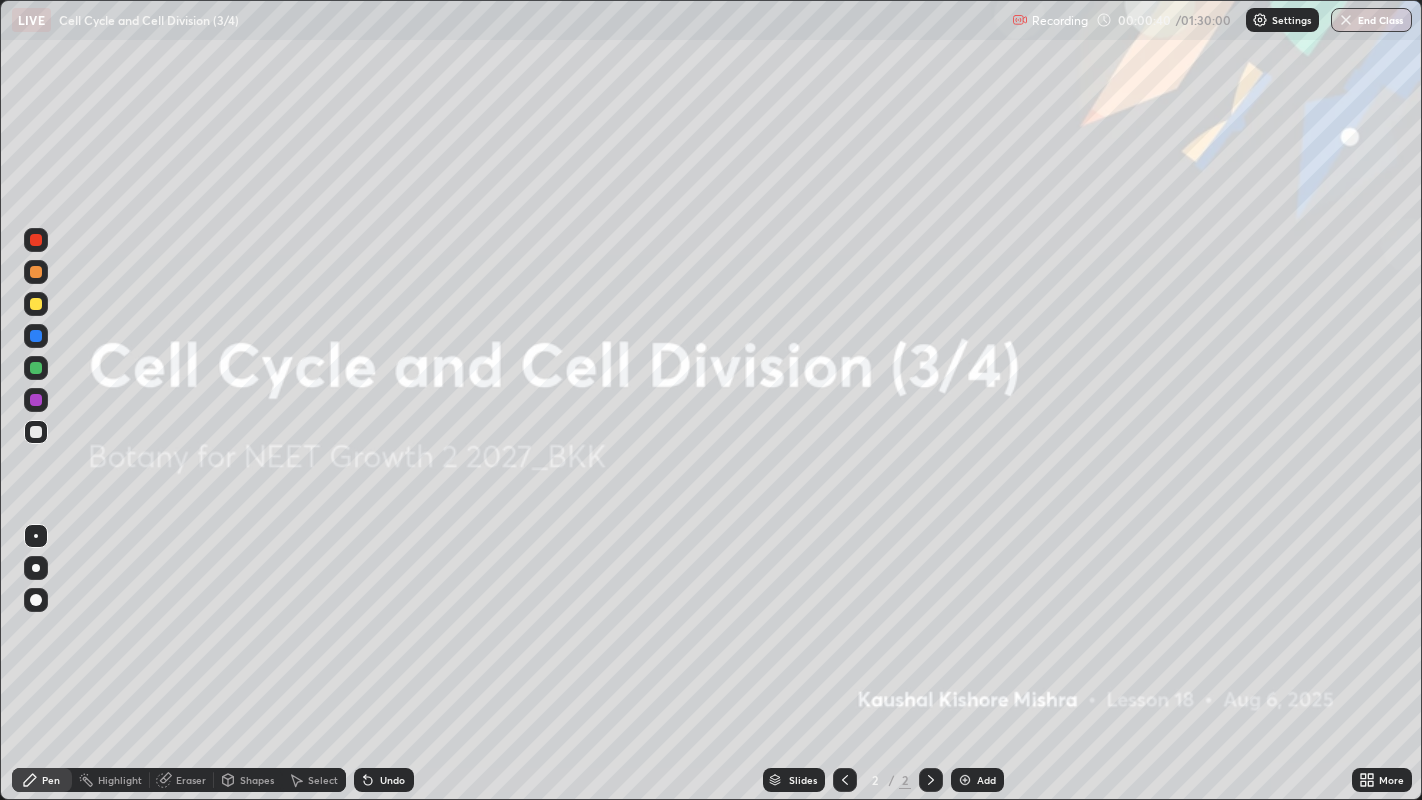 click at bounding box center [965, 780] 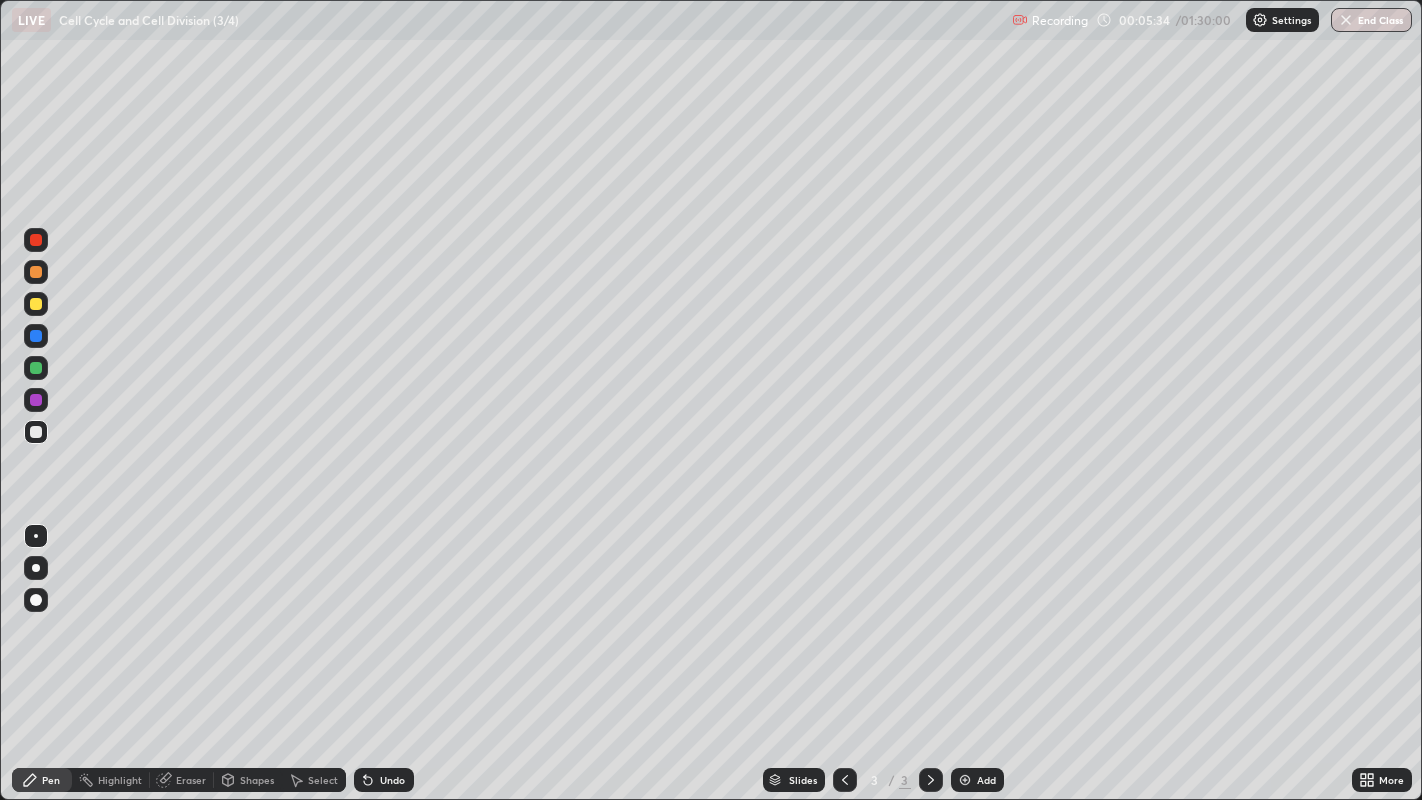 click at bounding box center [965, 780] 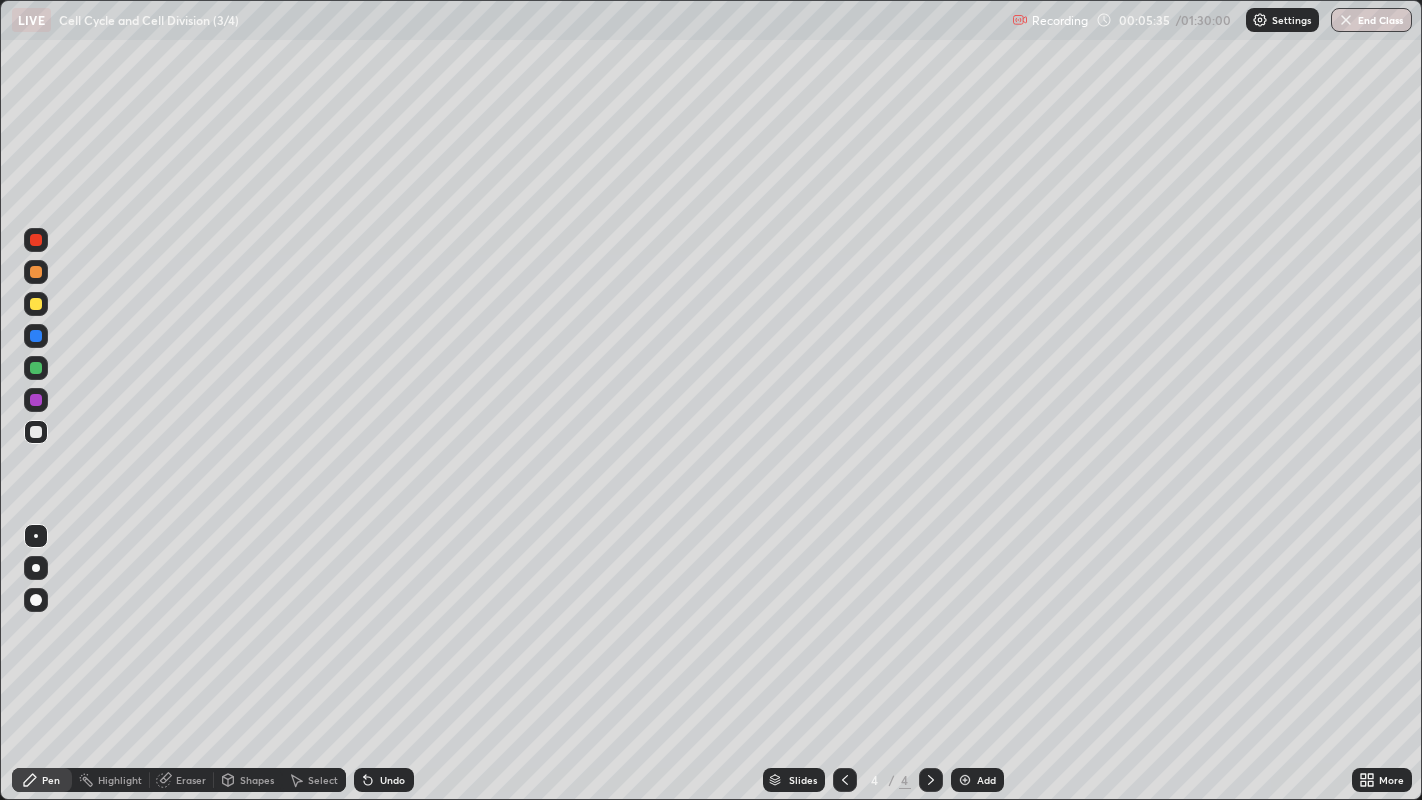 click at bounding box center [36, 304] 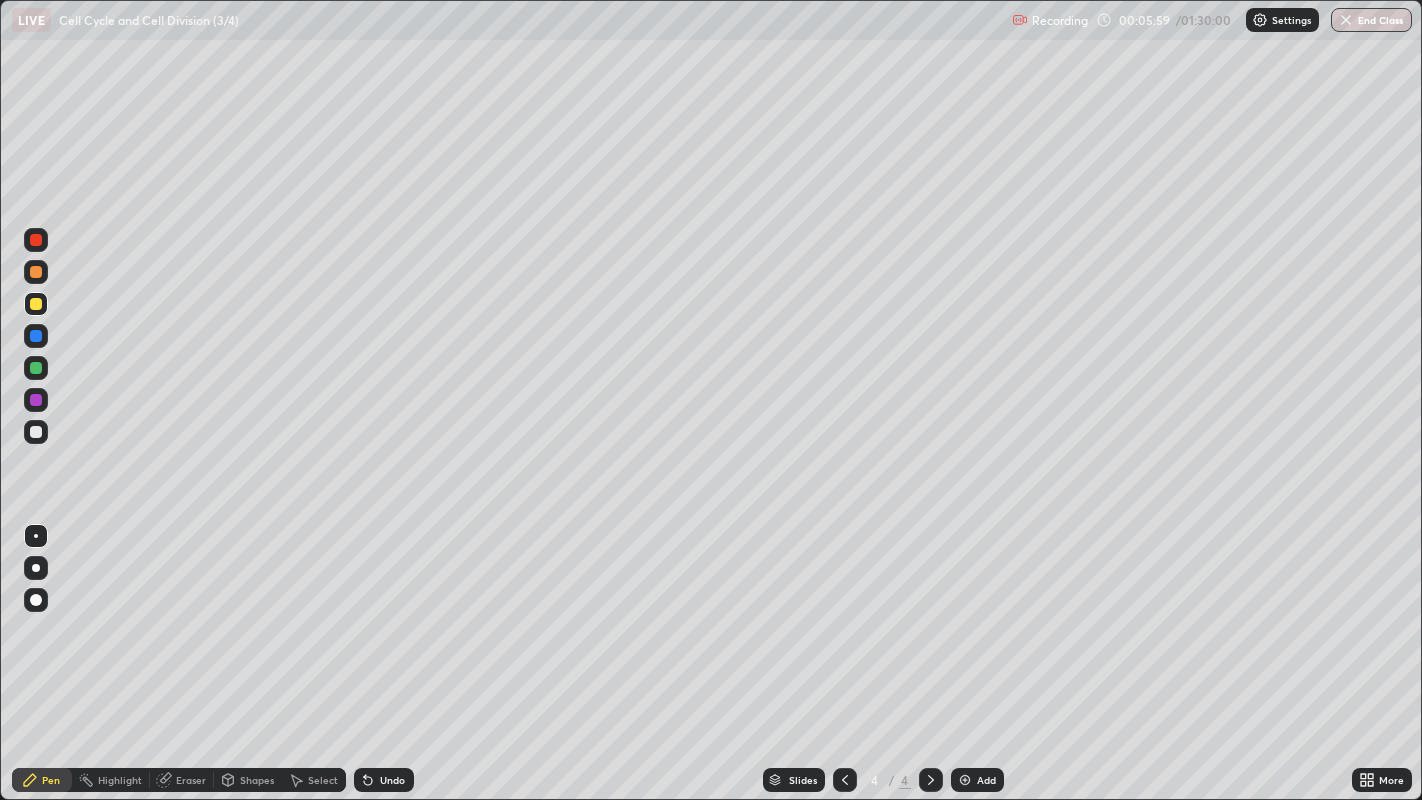 click at bounding box center [36, 432] 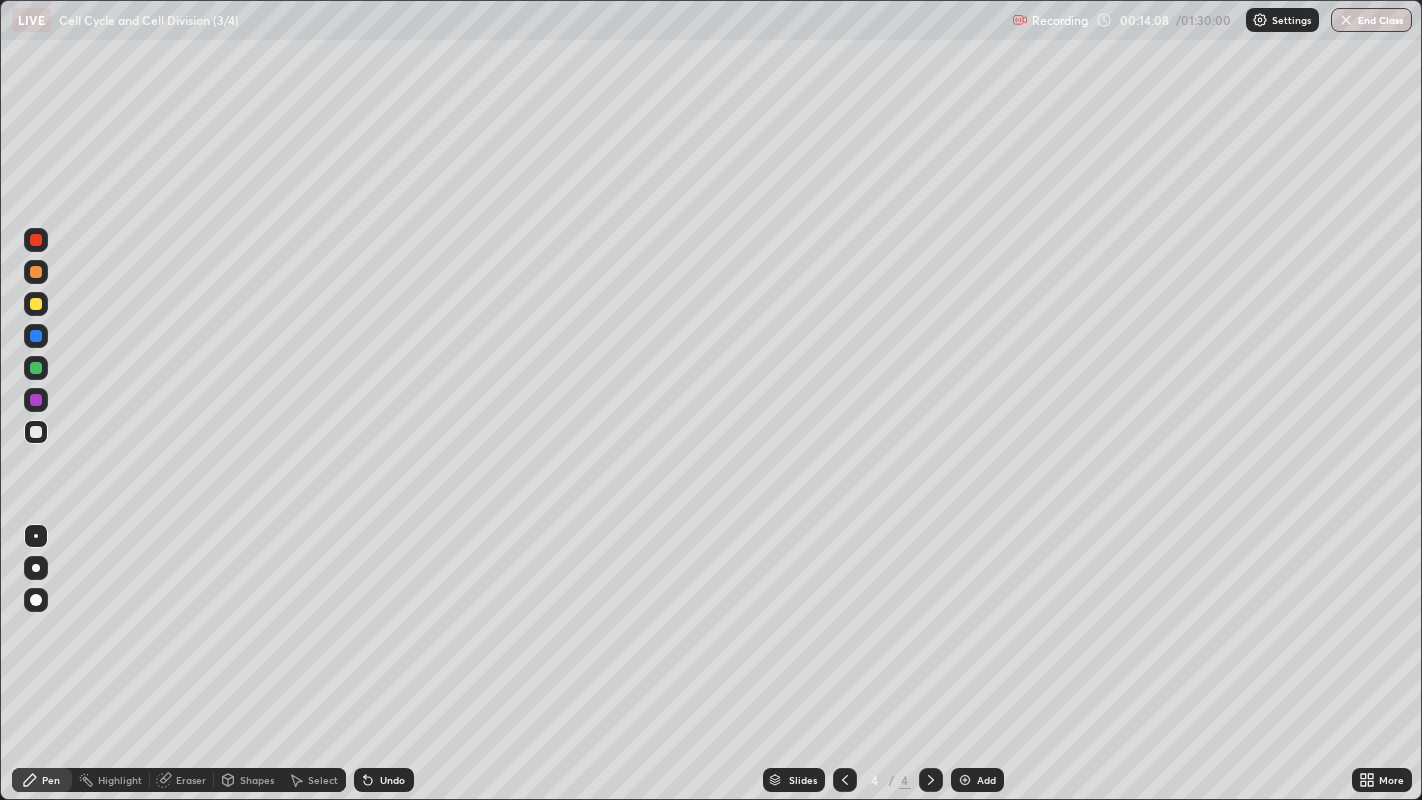 click at bounding box center (965, 780) 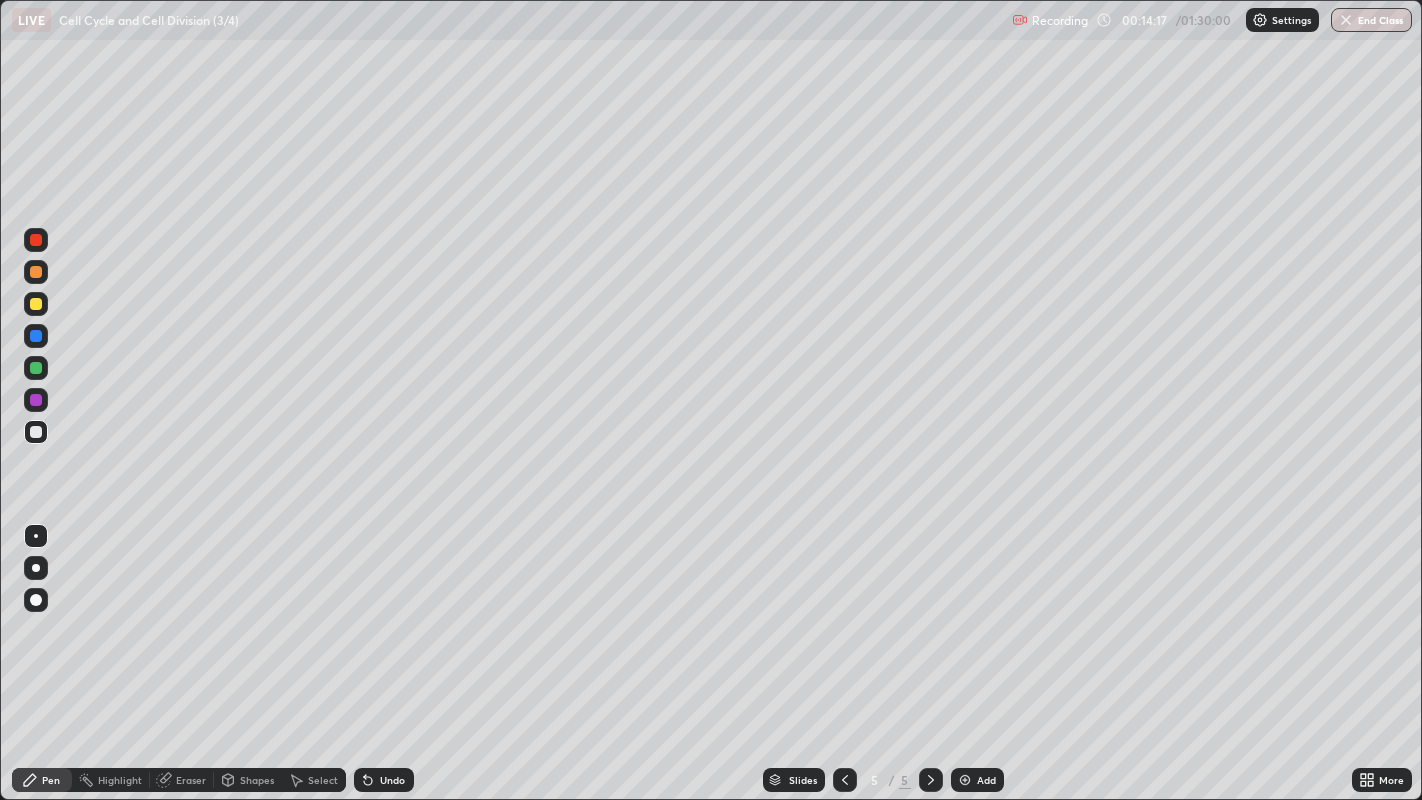 click at bounding box center [36, 304] 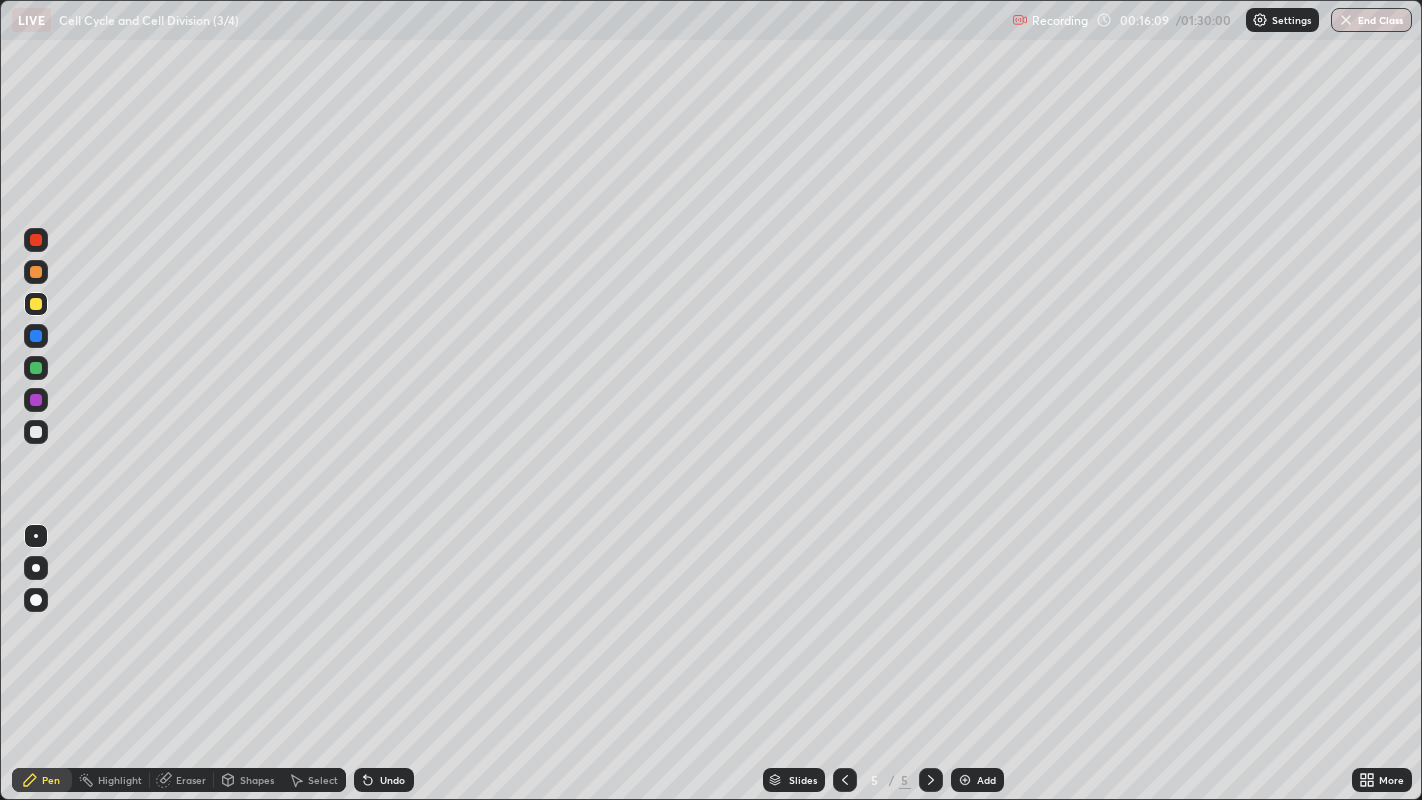 click at bounding box center (36, 368) 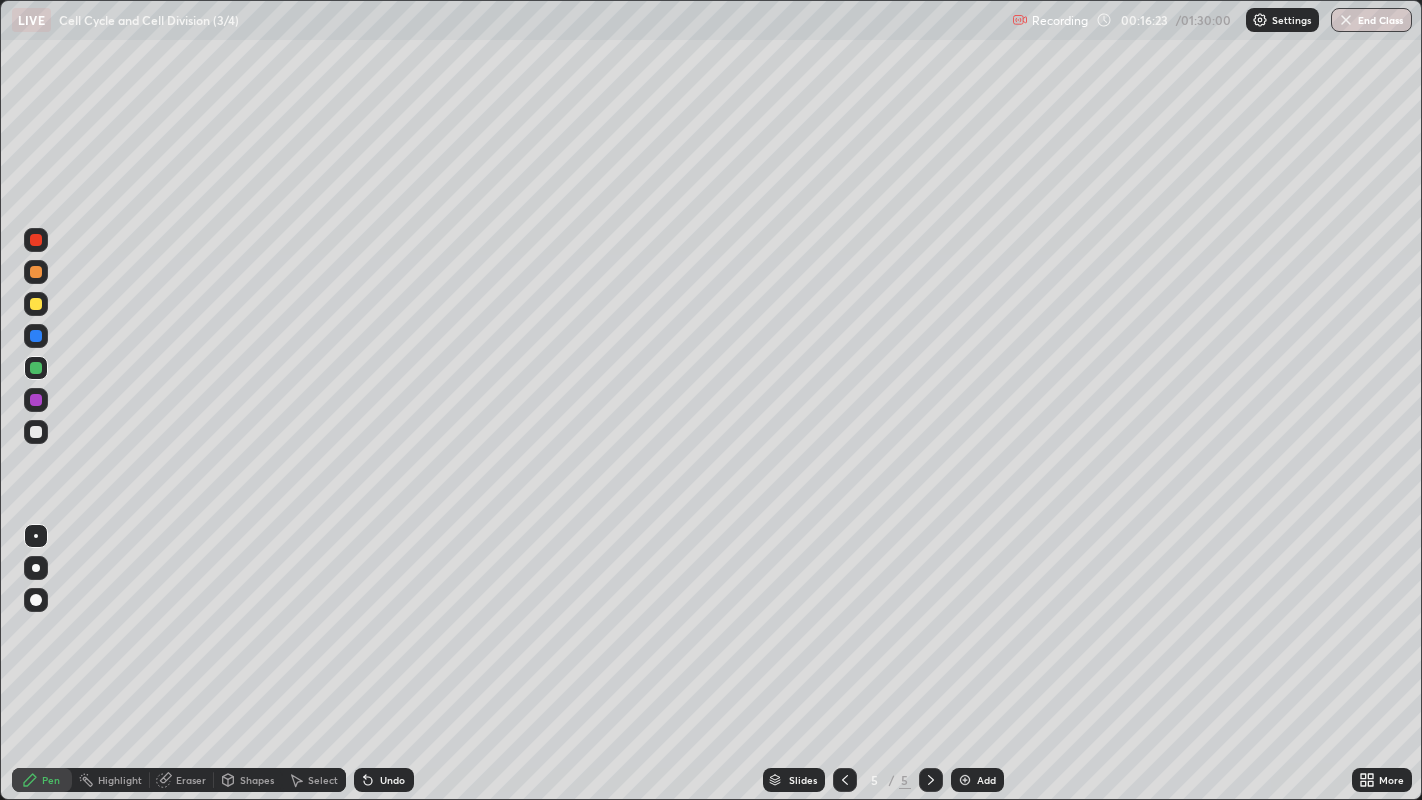 click at bounding box center (36, 304) 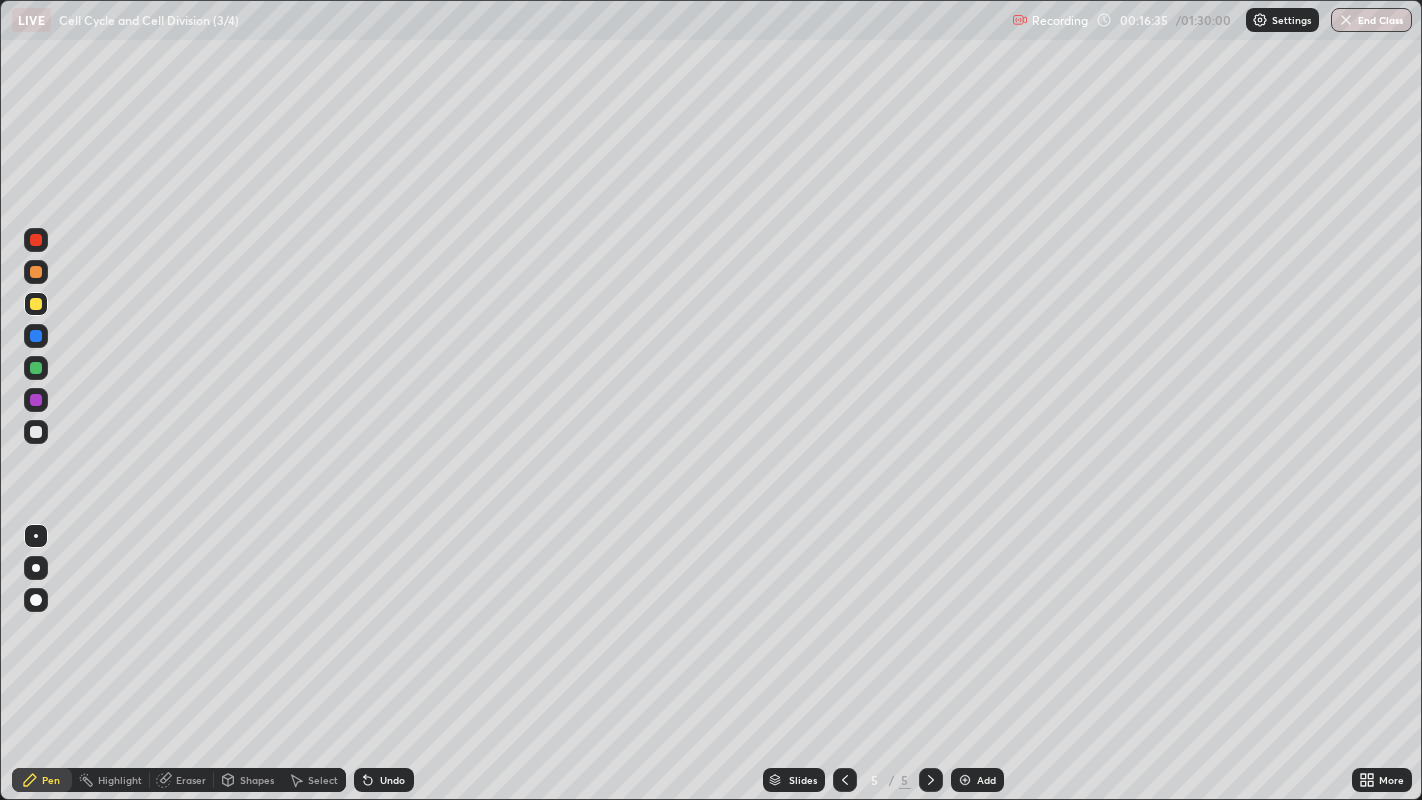 click at bounding box center (36, 368) 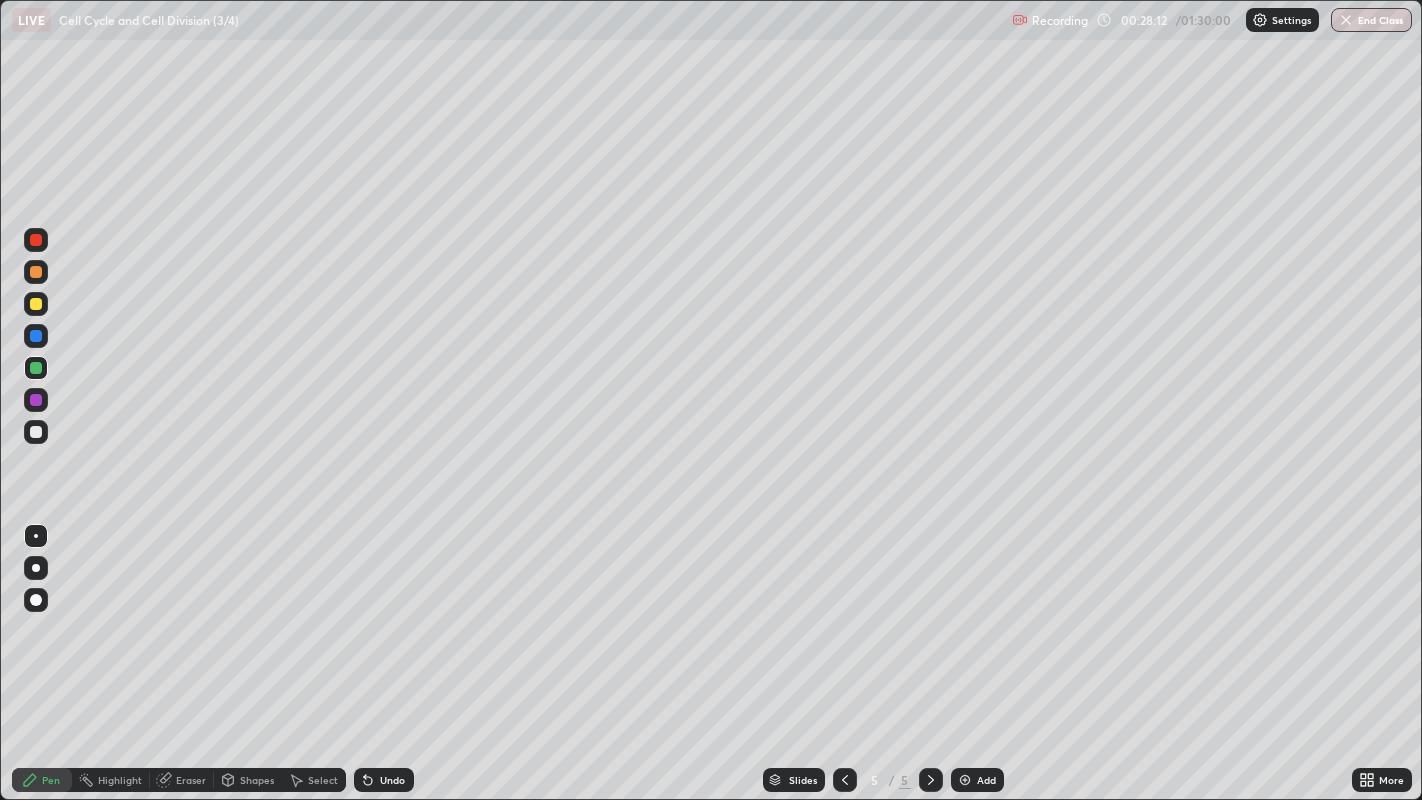 click on "Add" at bounding box center [977, 780] 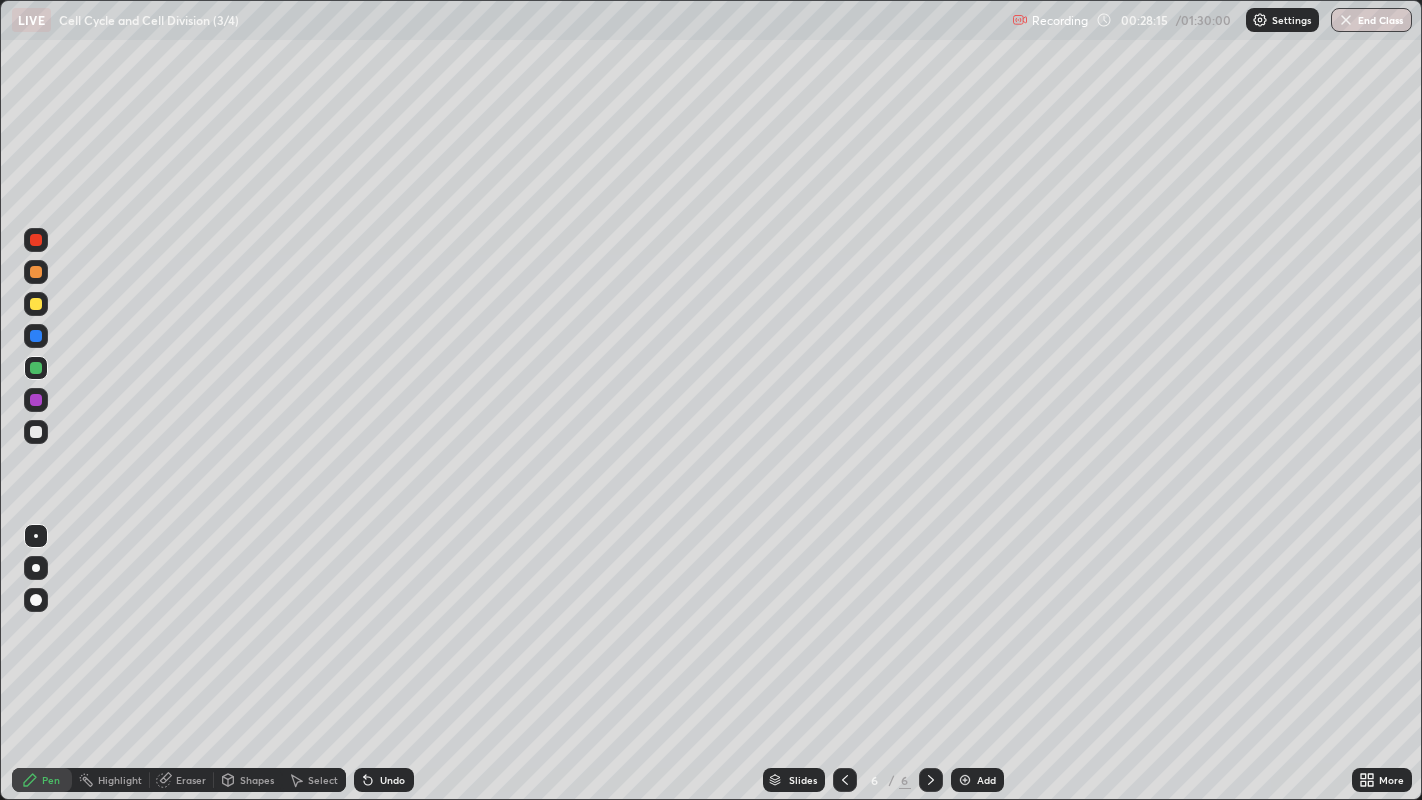 click at bounding box center [36, 432] 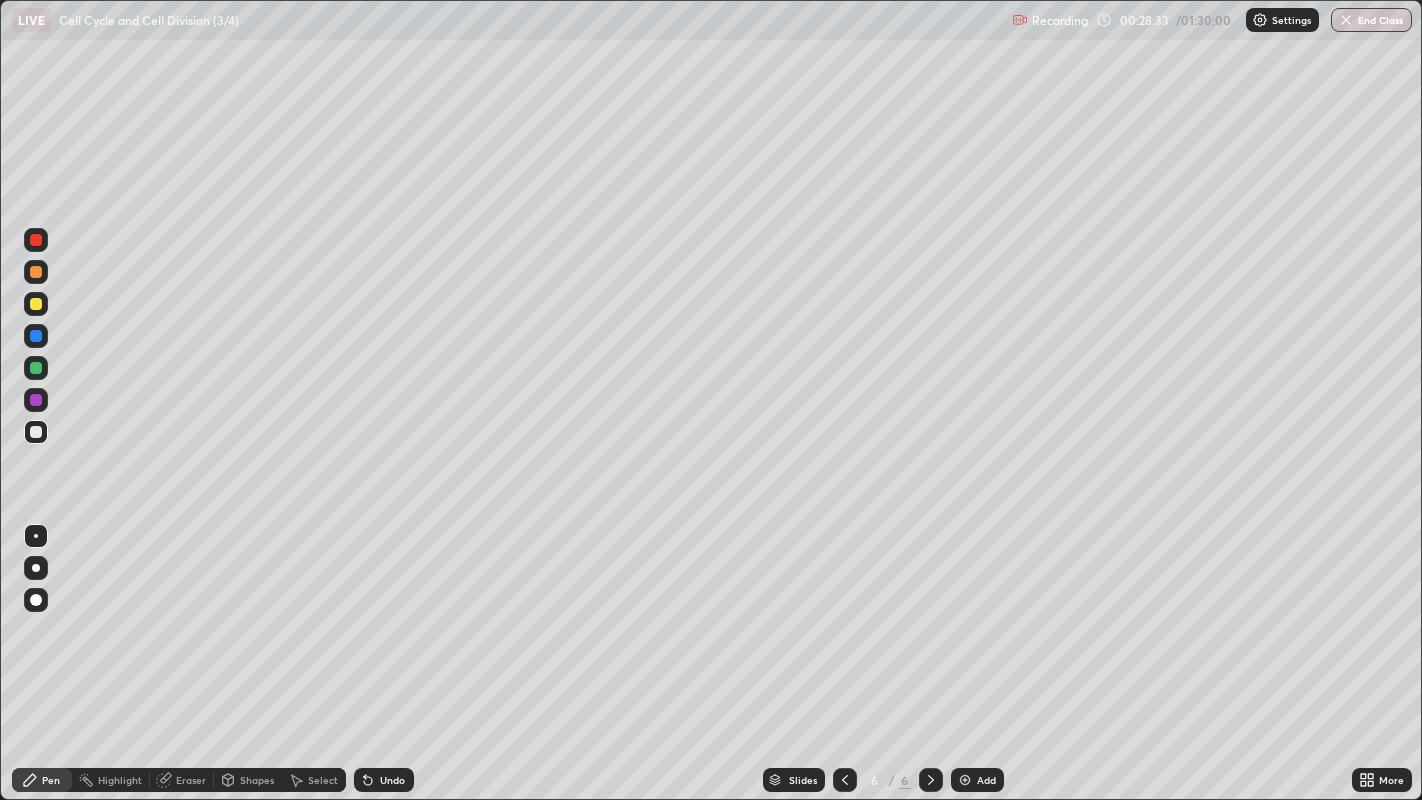 click at bounding box center (36, 304) 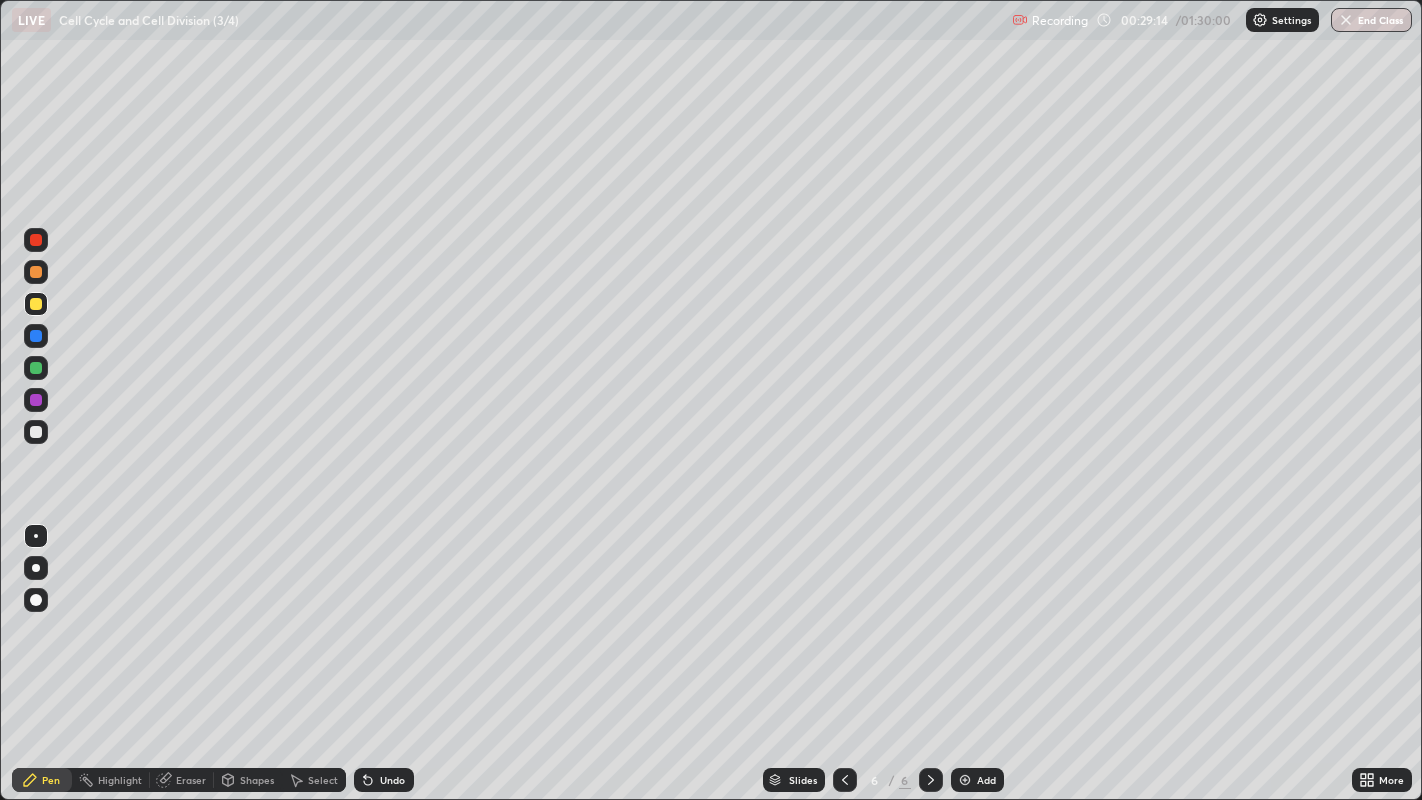 click at bounding box center (36, 432) 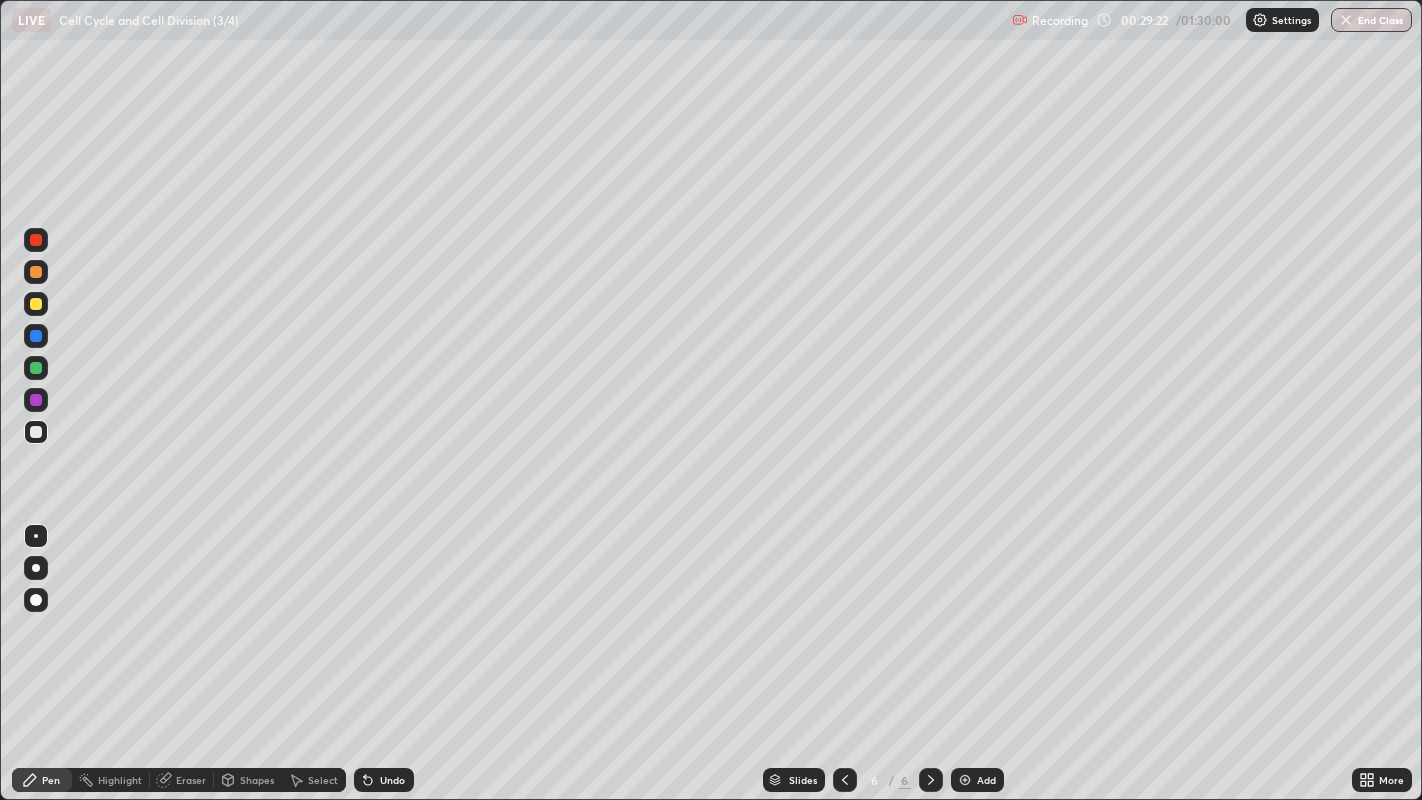 click at bounding box center [36, 368] 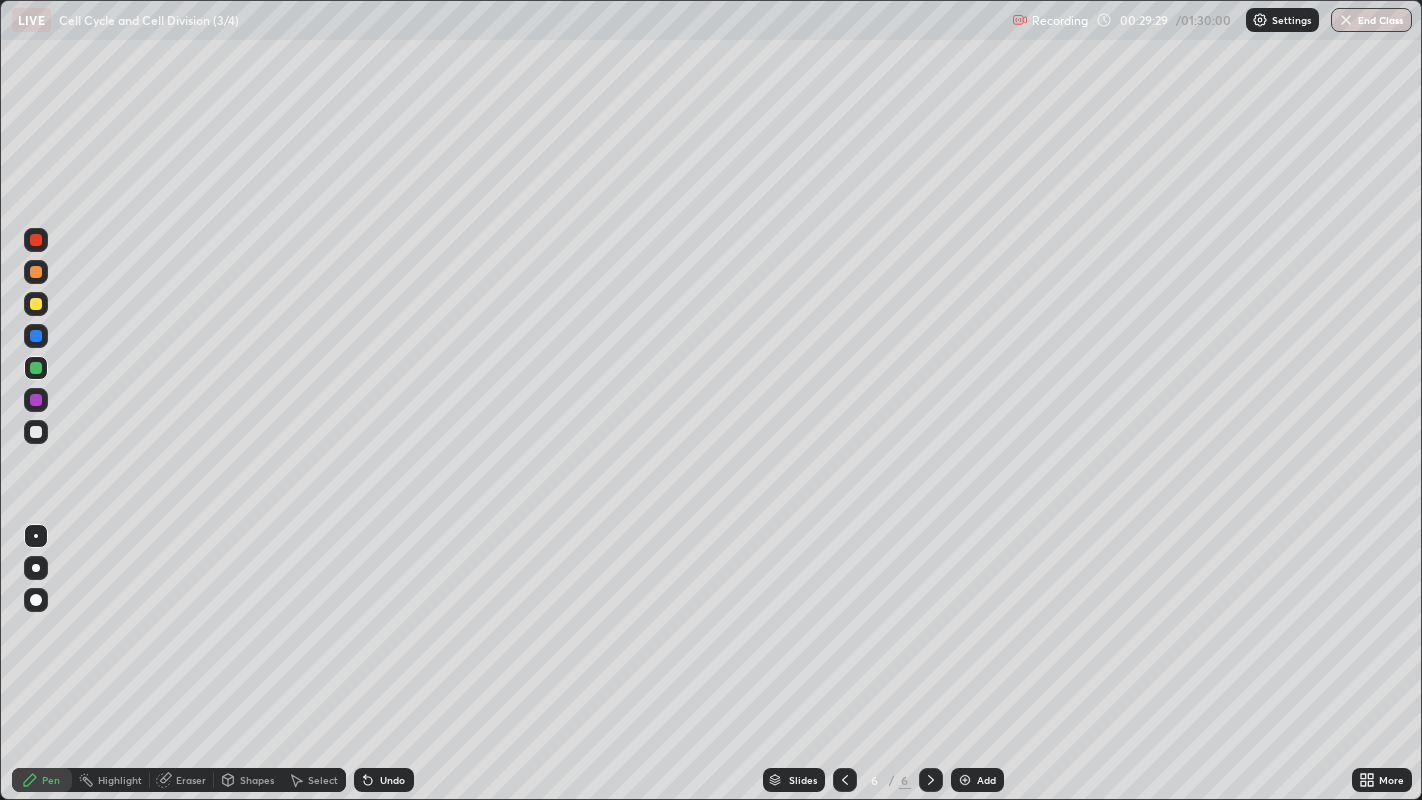 click at bounding box center [36, 432] 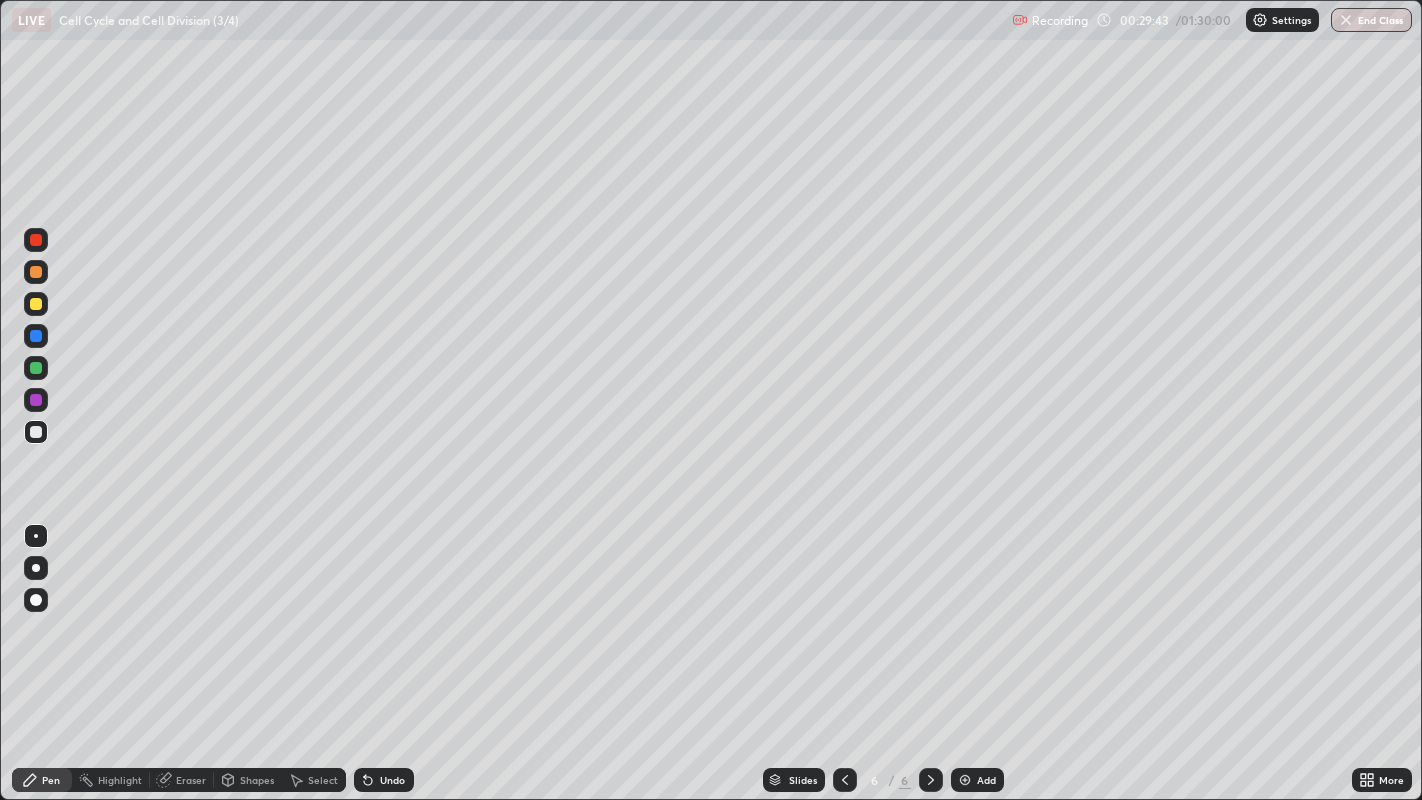 click at bounding box center [36, 368] 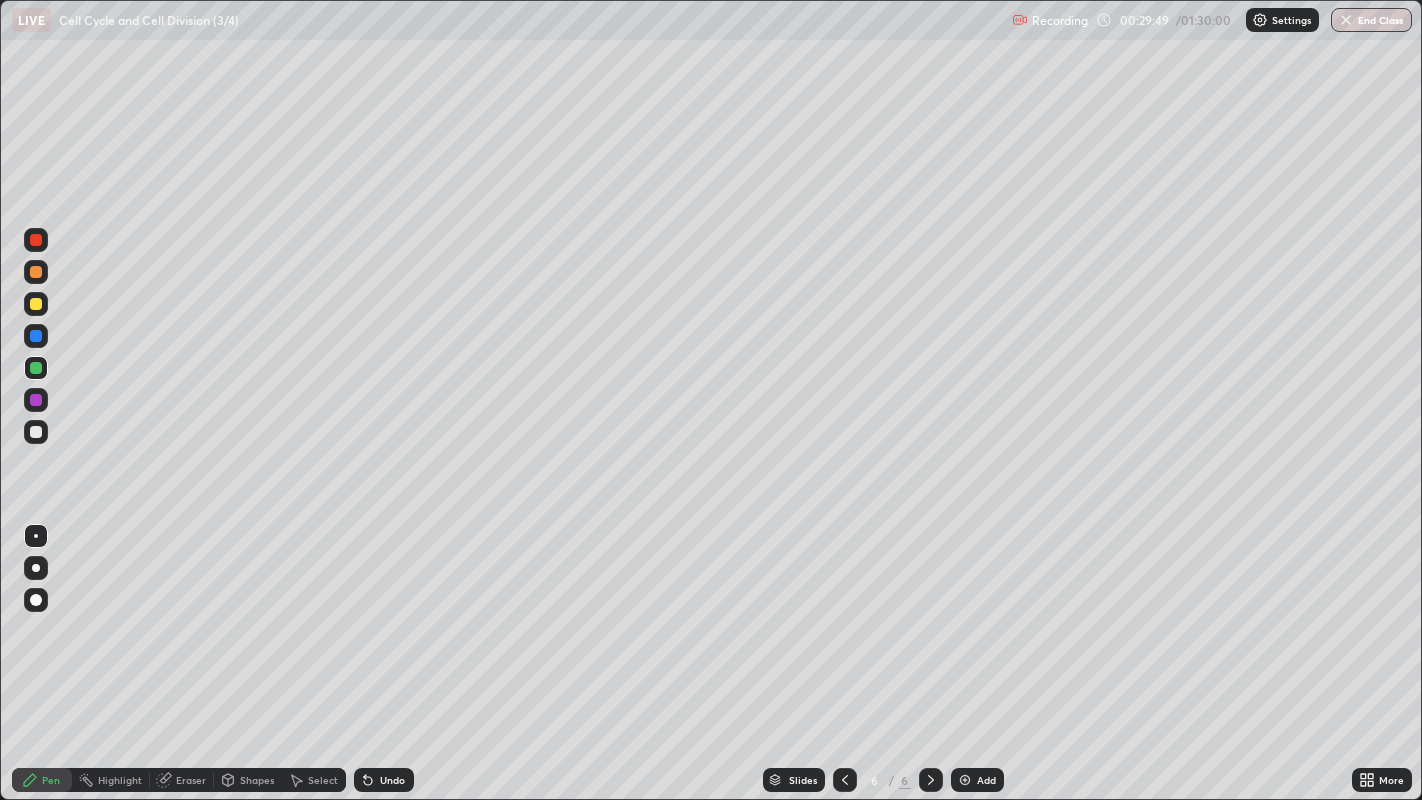 click at bounding box center (36, 400) 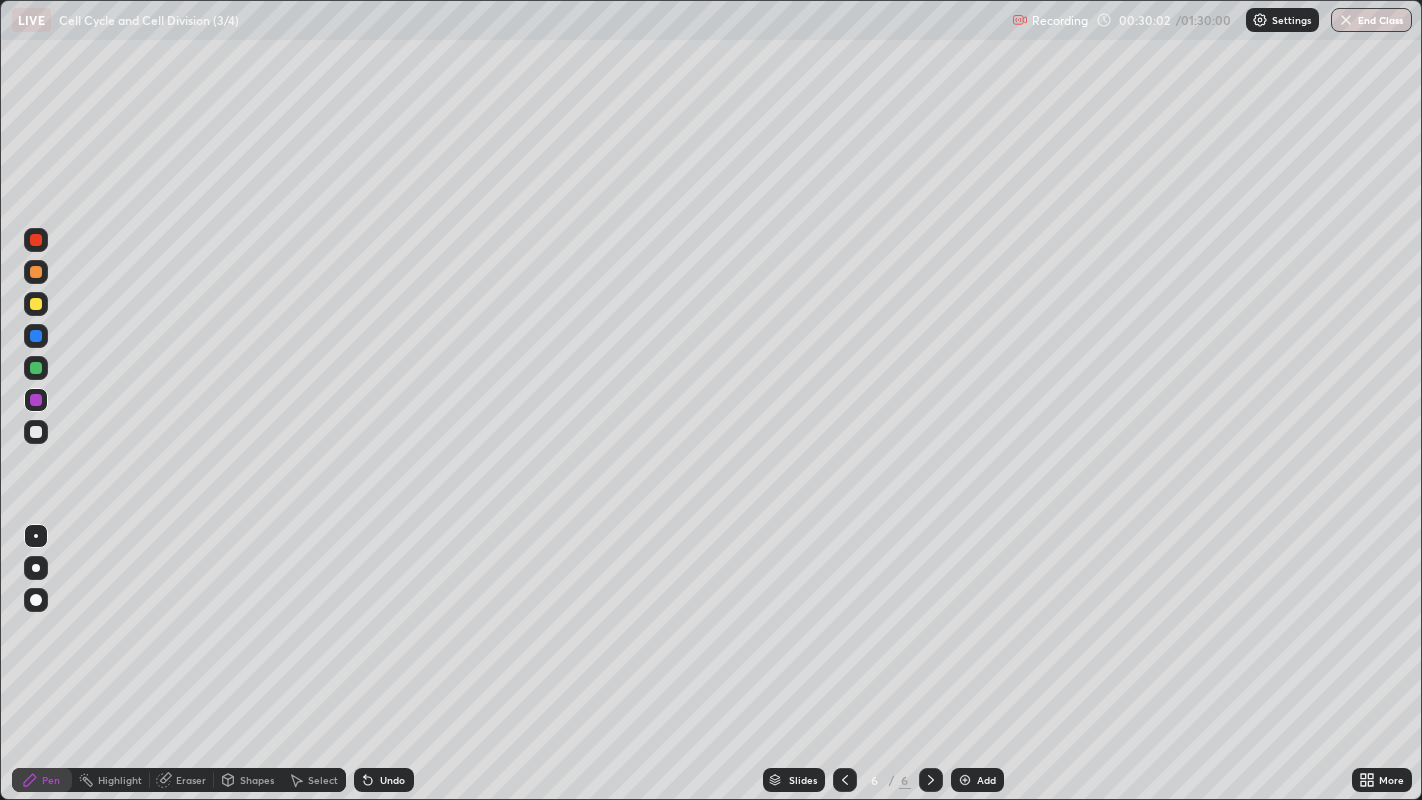 click at bounding box center [36, 432] 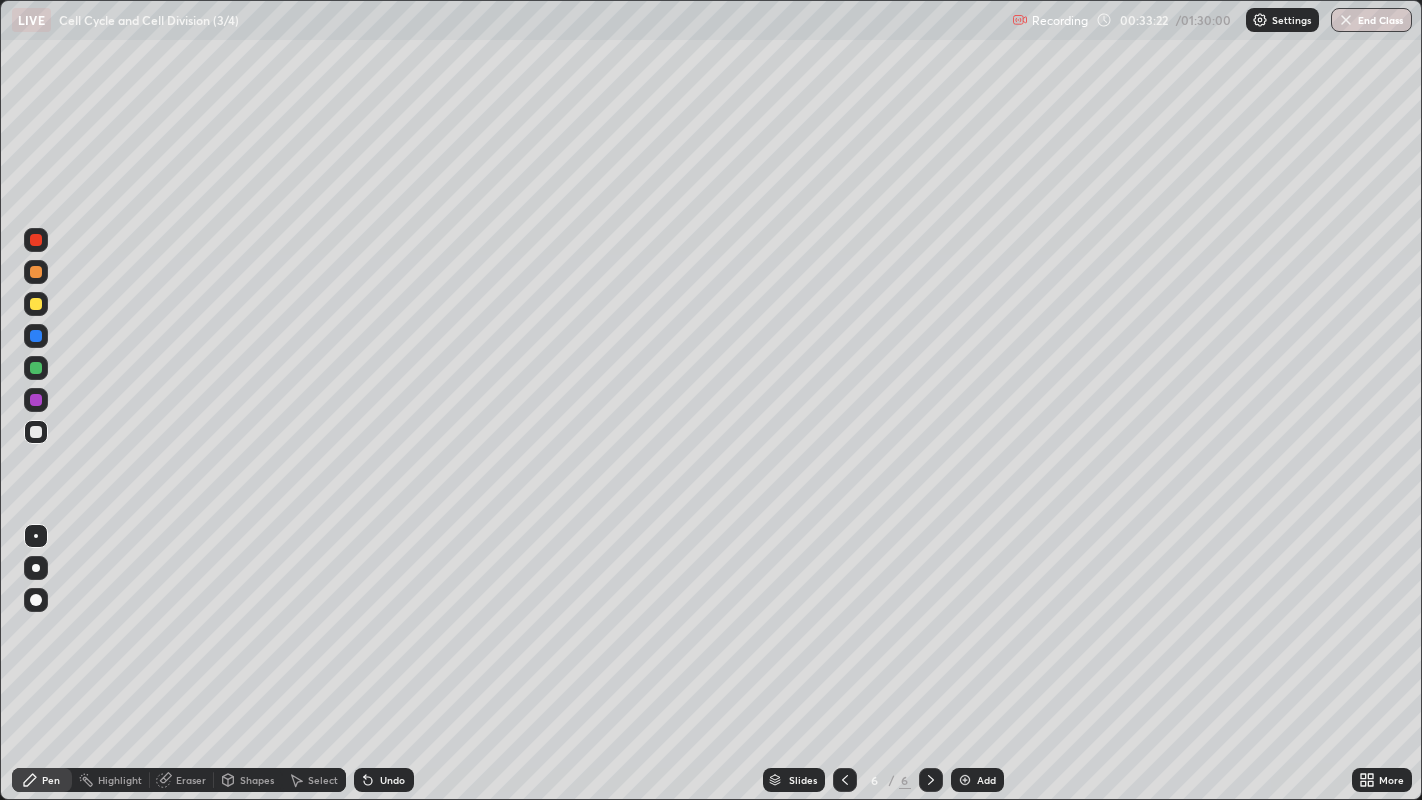 click on "Eraser" at bounding box center [182, 780] 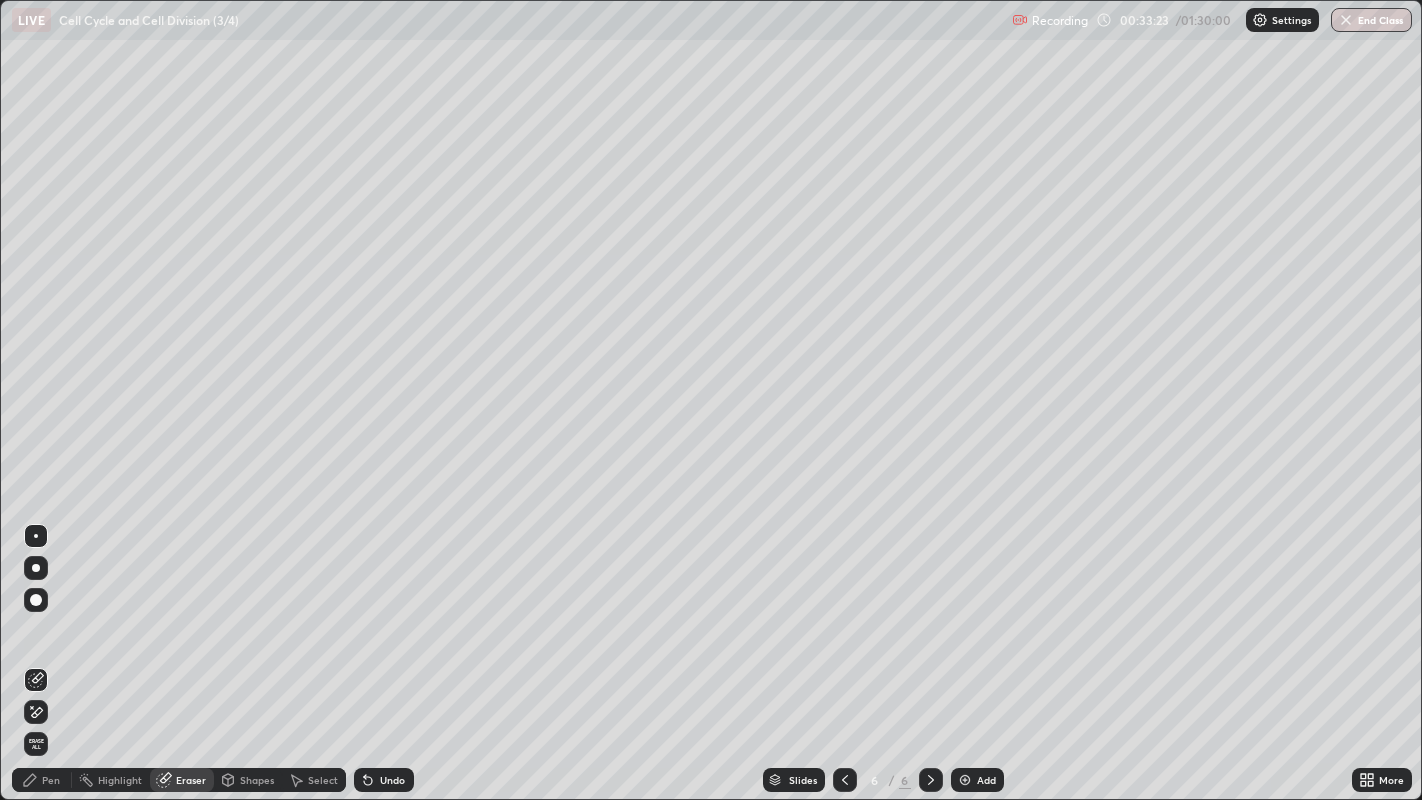 click 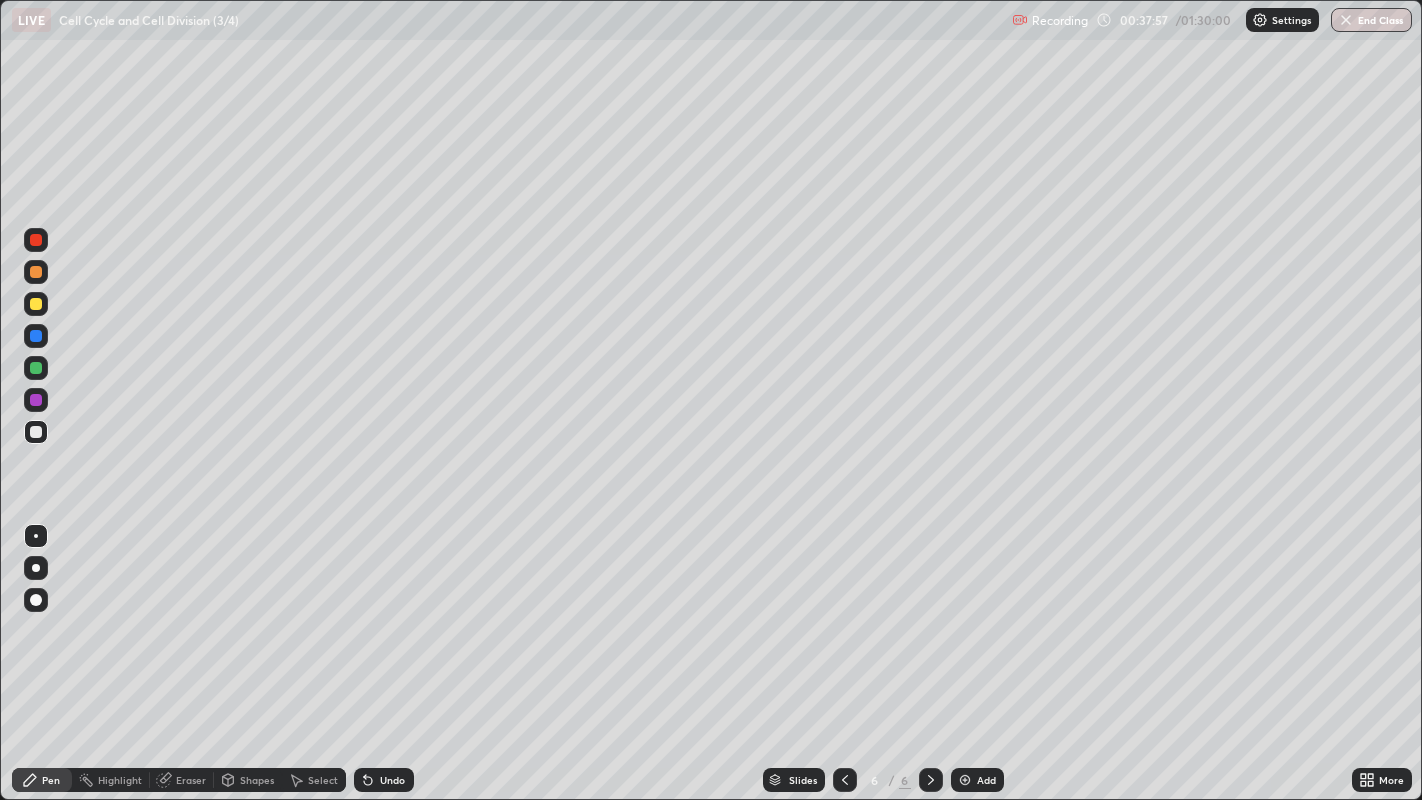 click at bounding box center (965, 780) 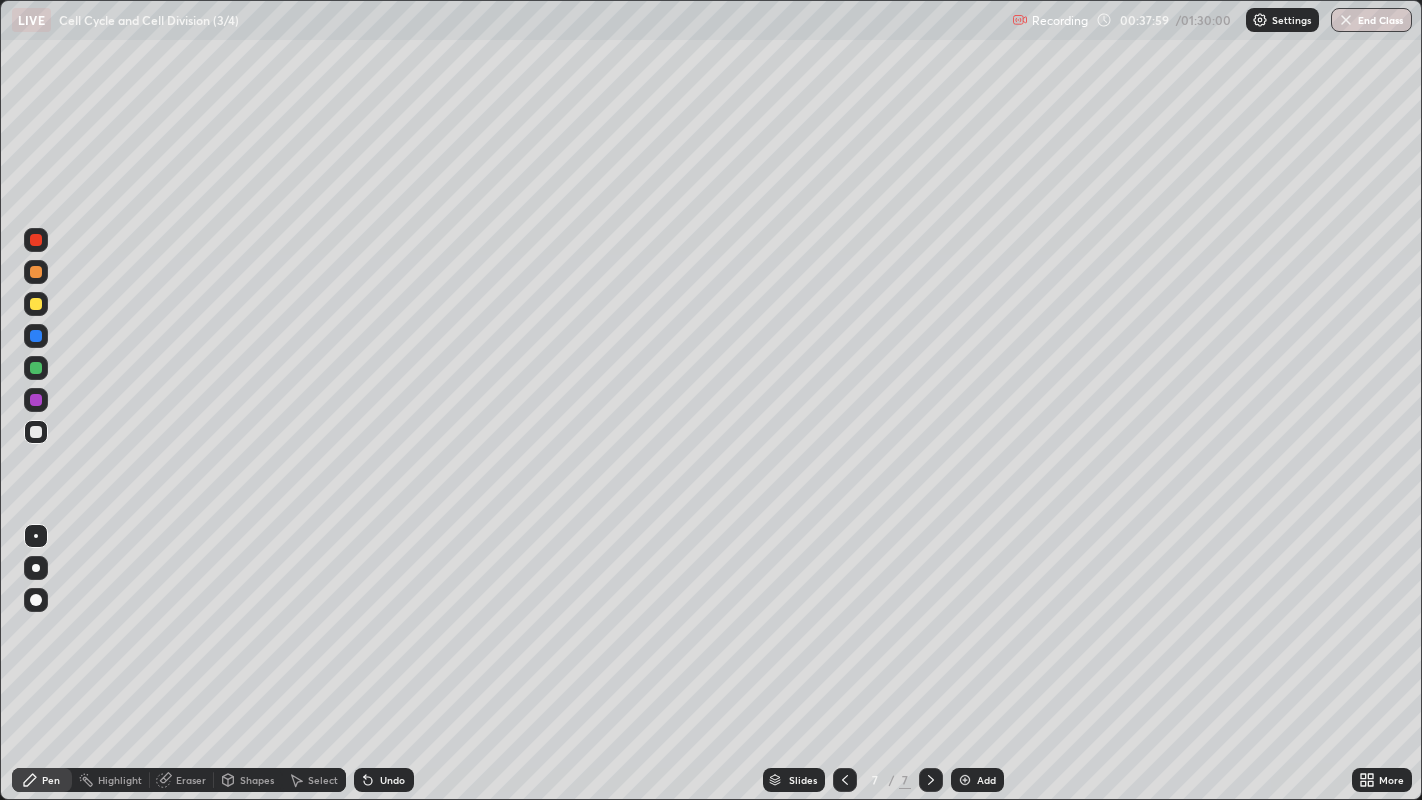click at bounding box center (36, 304) 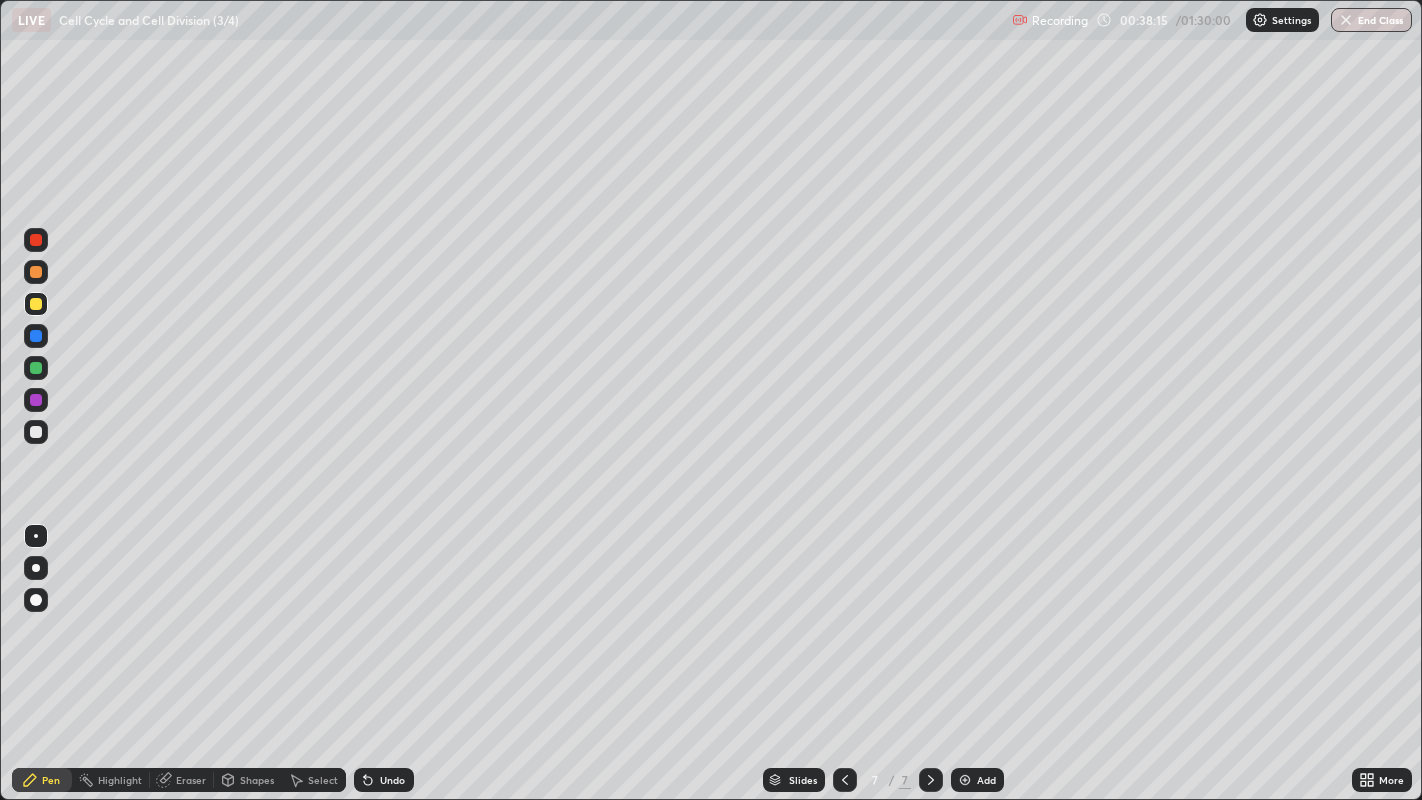 click at bounding box center (36, 432) 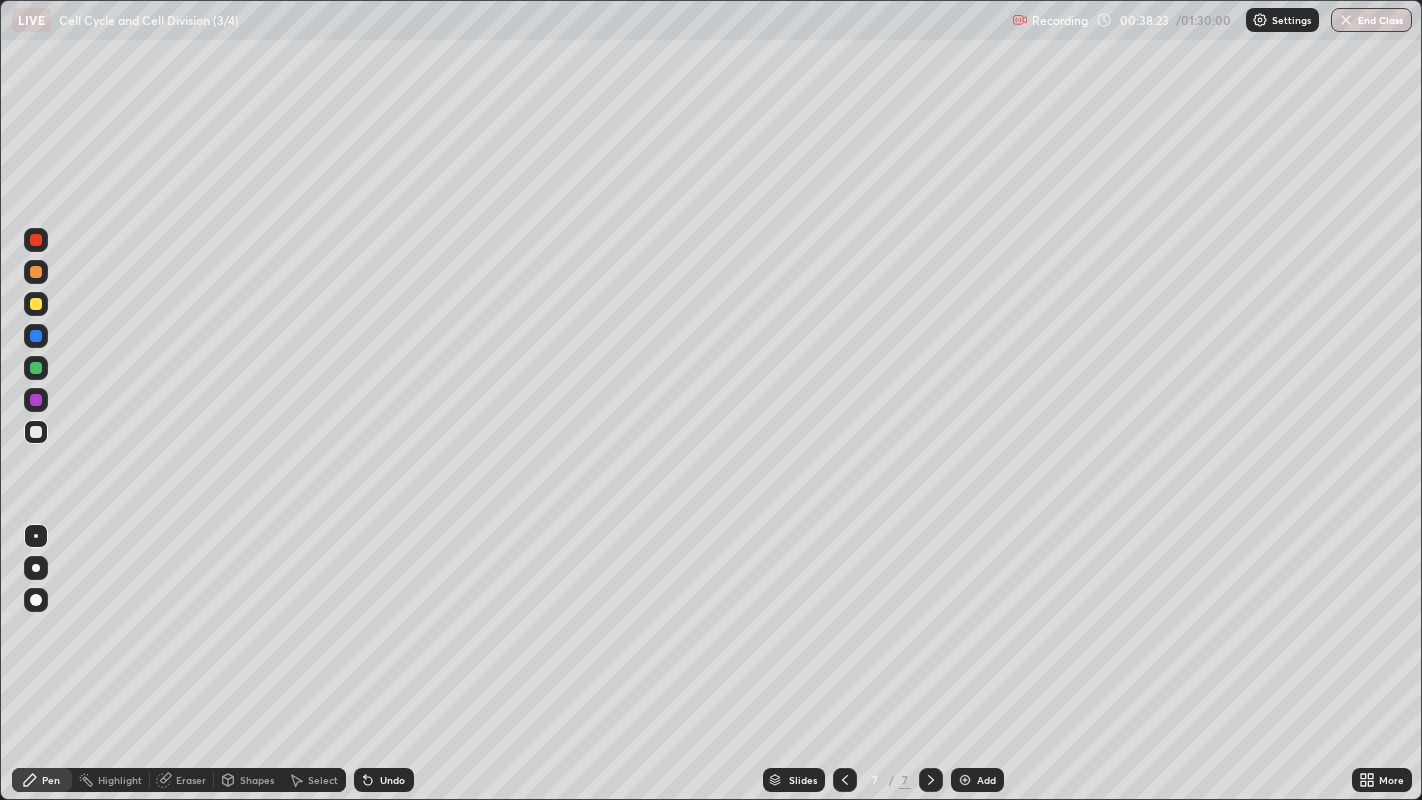 click on "Eraser" at bounding box center [191, 780] 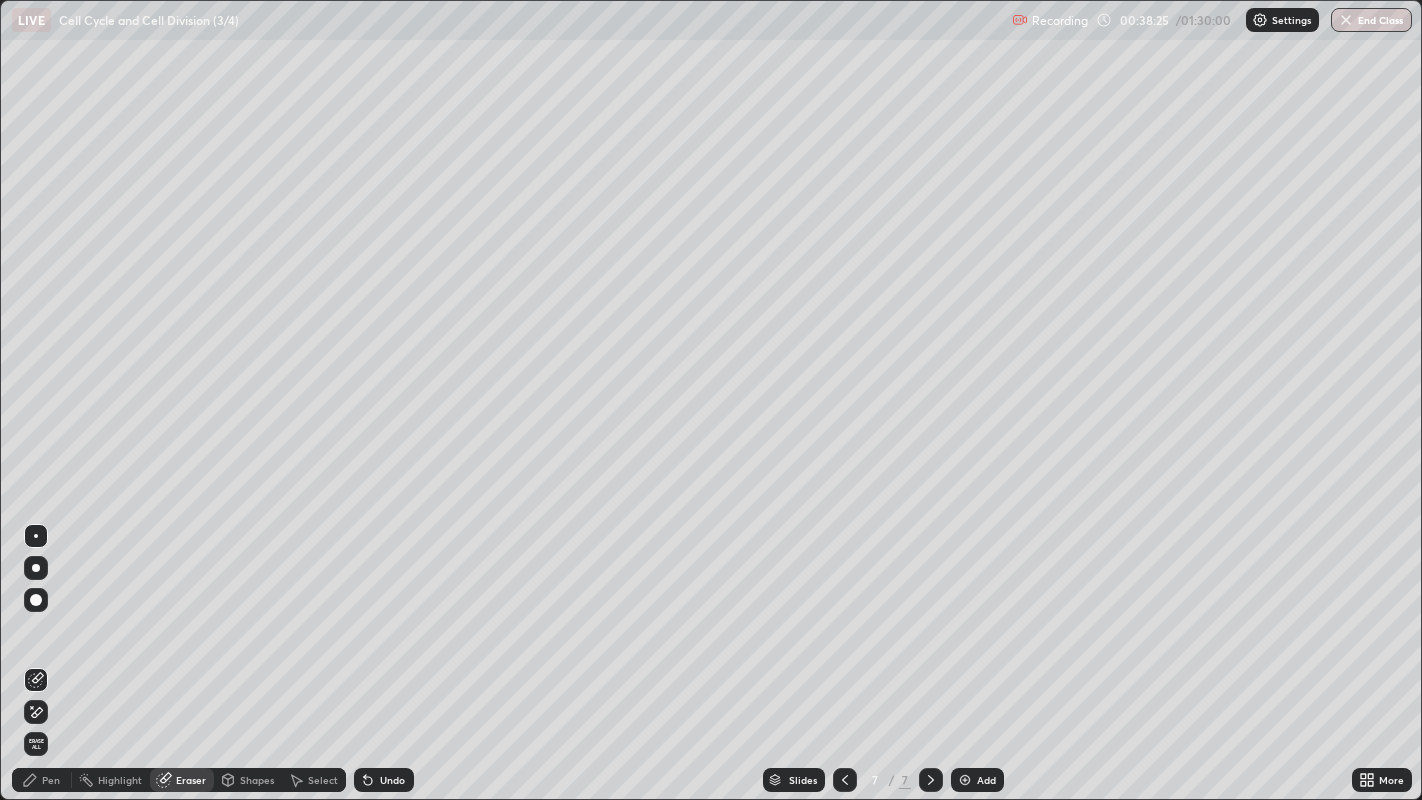 click on "Pen" at bounding box center [51, 780] 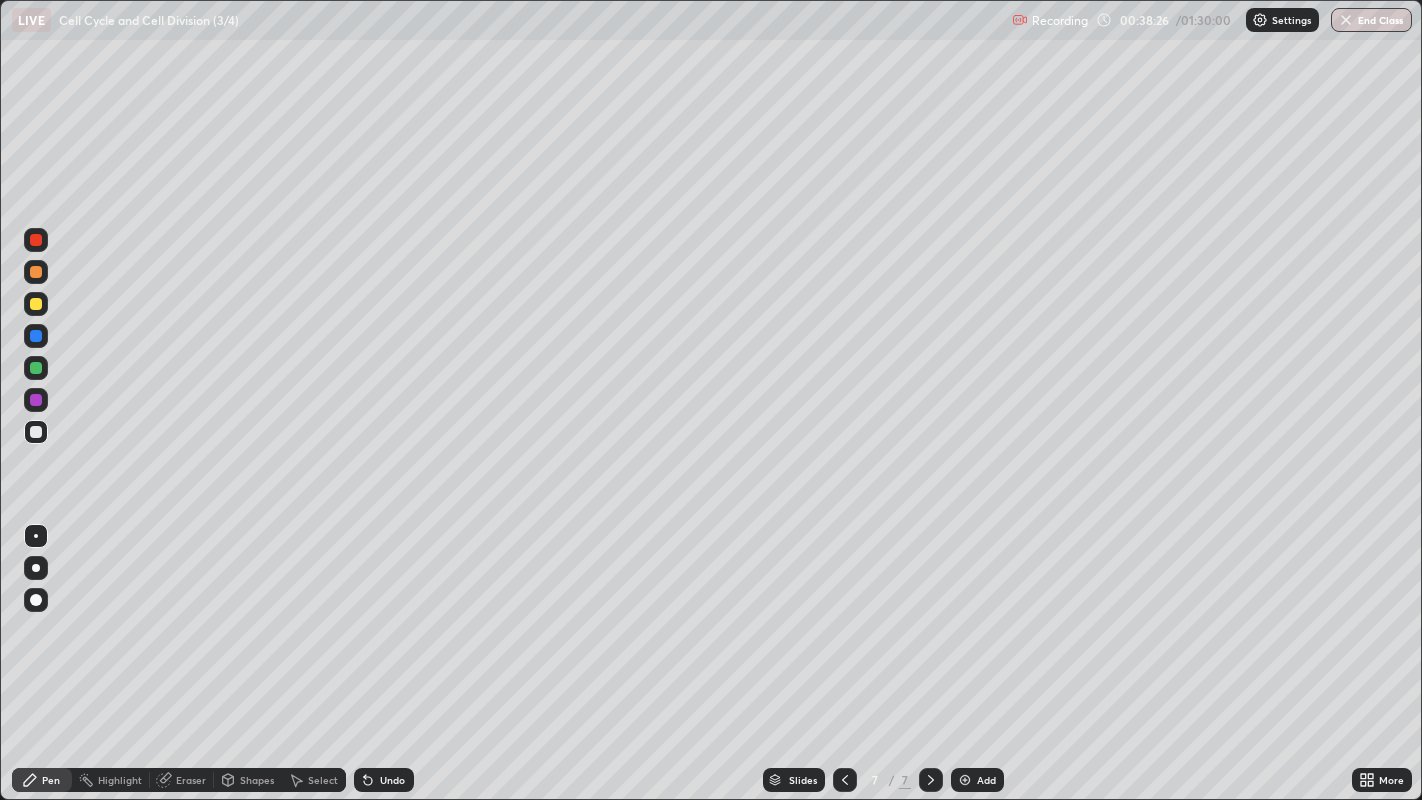click at bounding box center [36, 368] 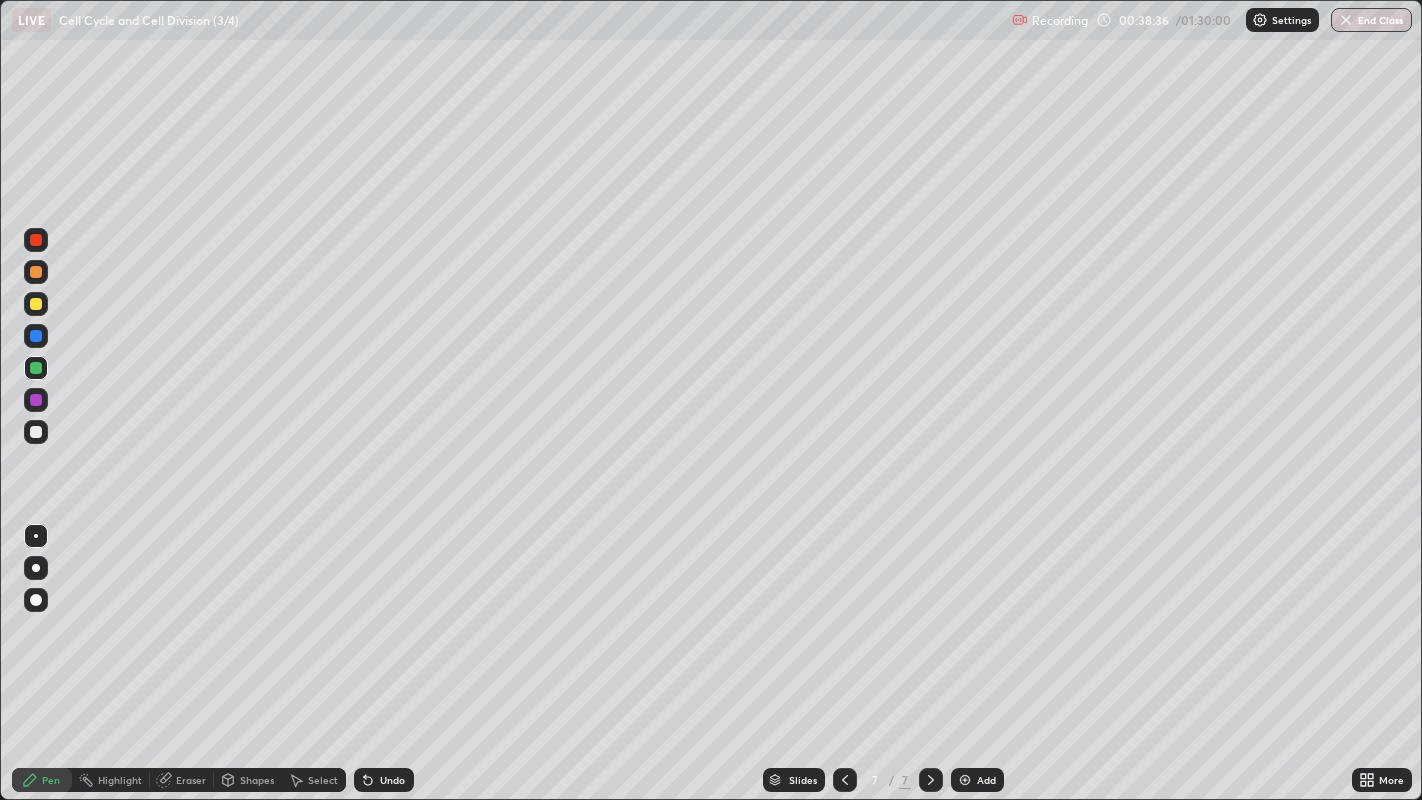 click at bounding box center [36, 400] 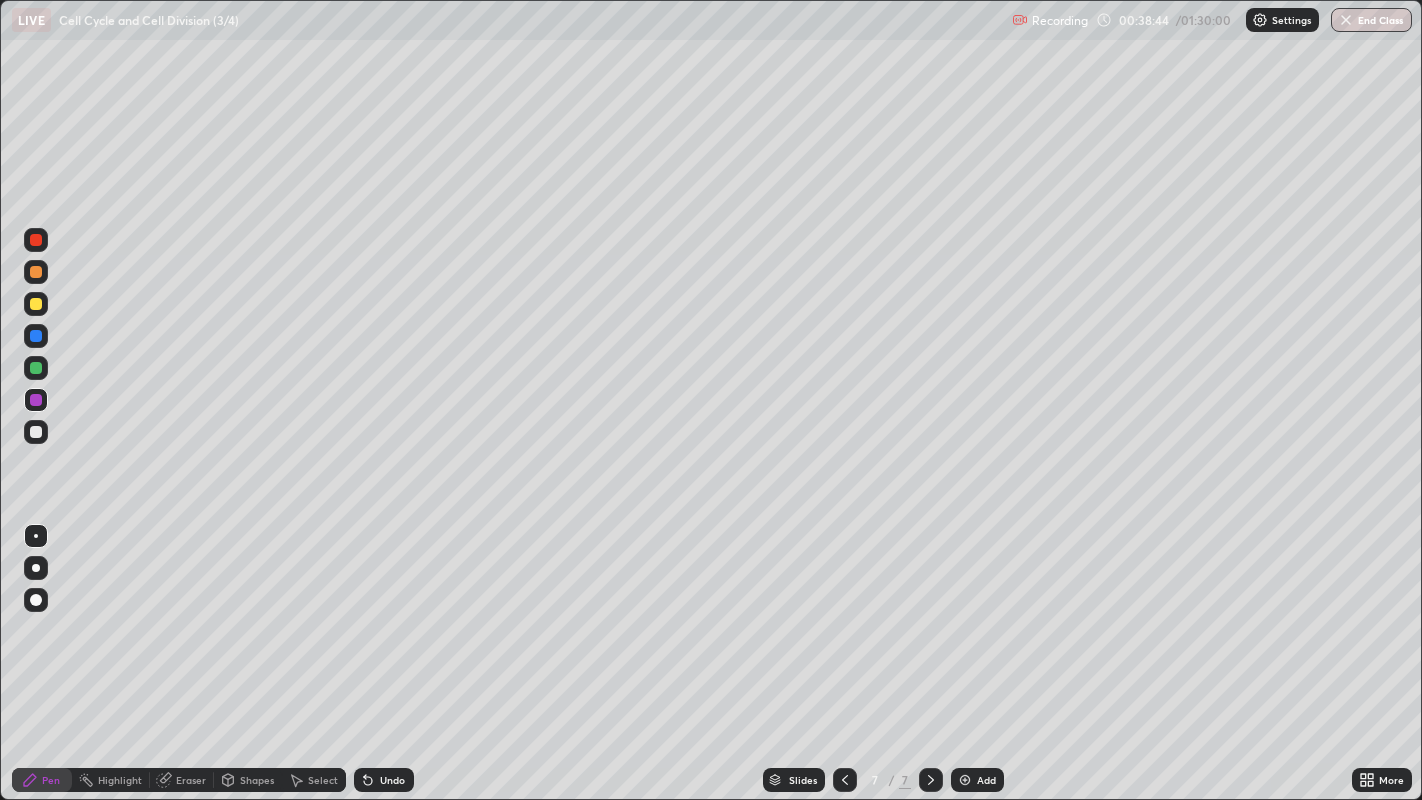 click at bounding box center [36, 304] 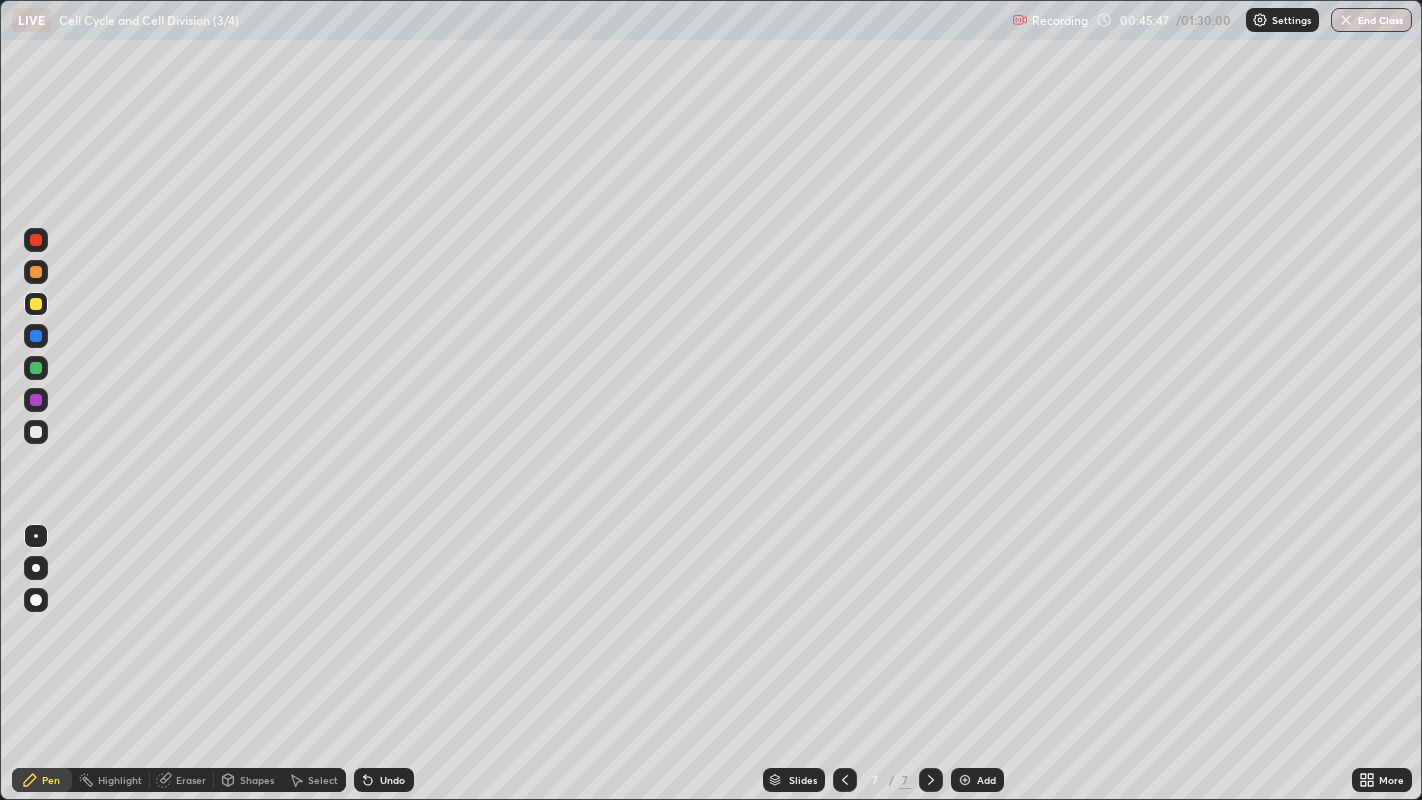 click at bounding box center (36, 432) 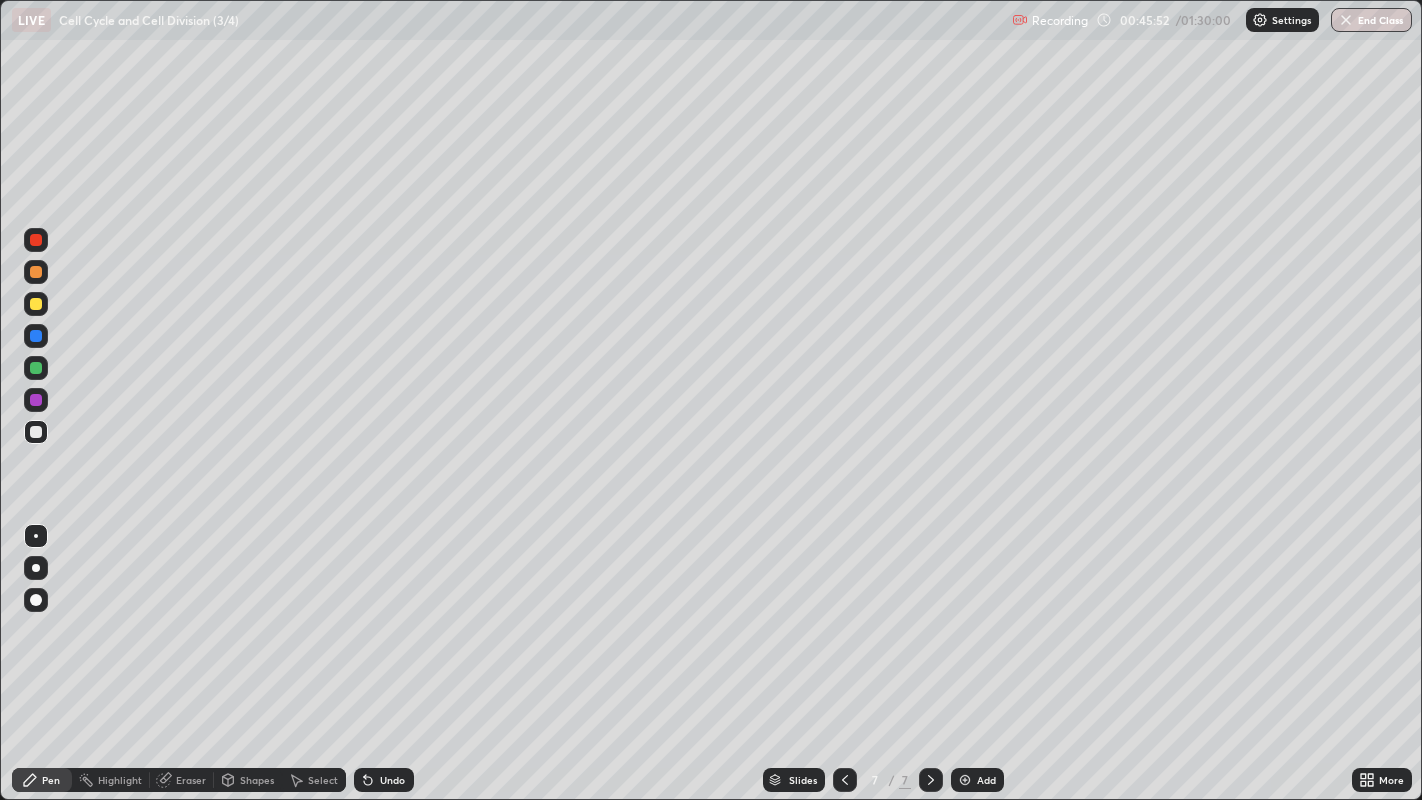 click at bounding box center [36, 400] 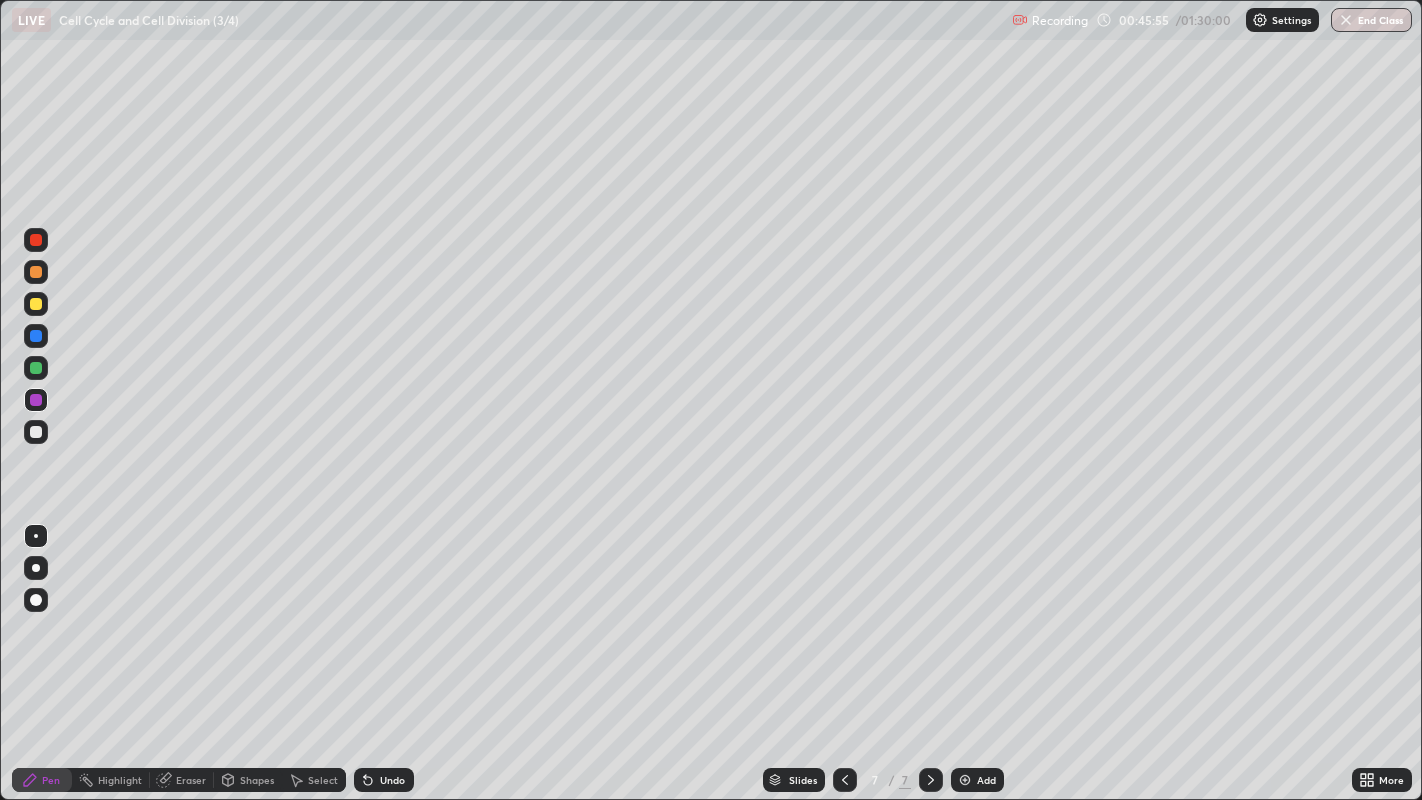 click at bounding box center [36, 368] 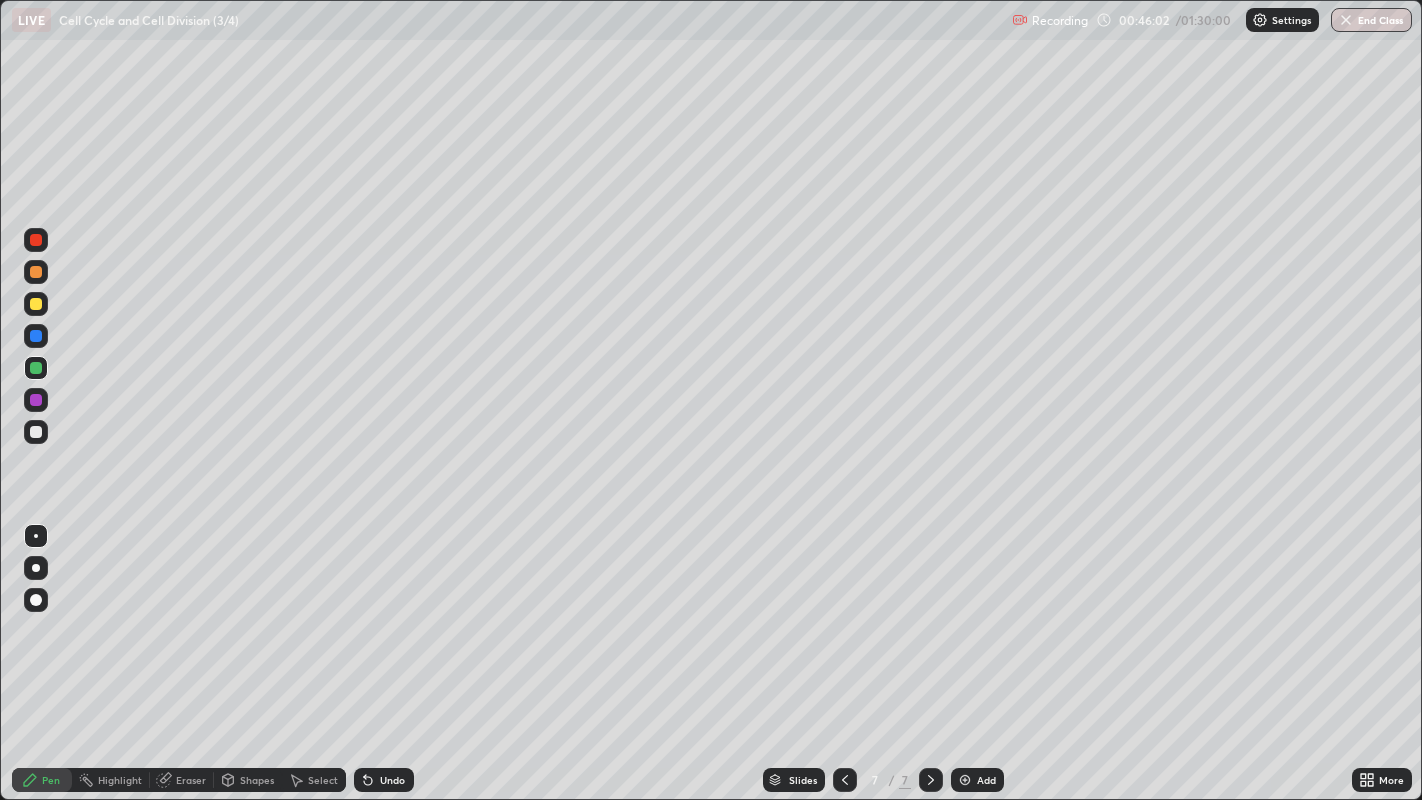 click at bounding box center [36, 432] 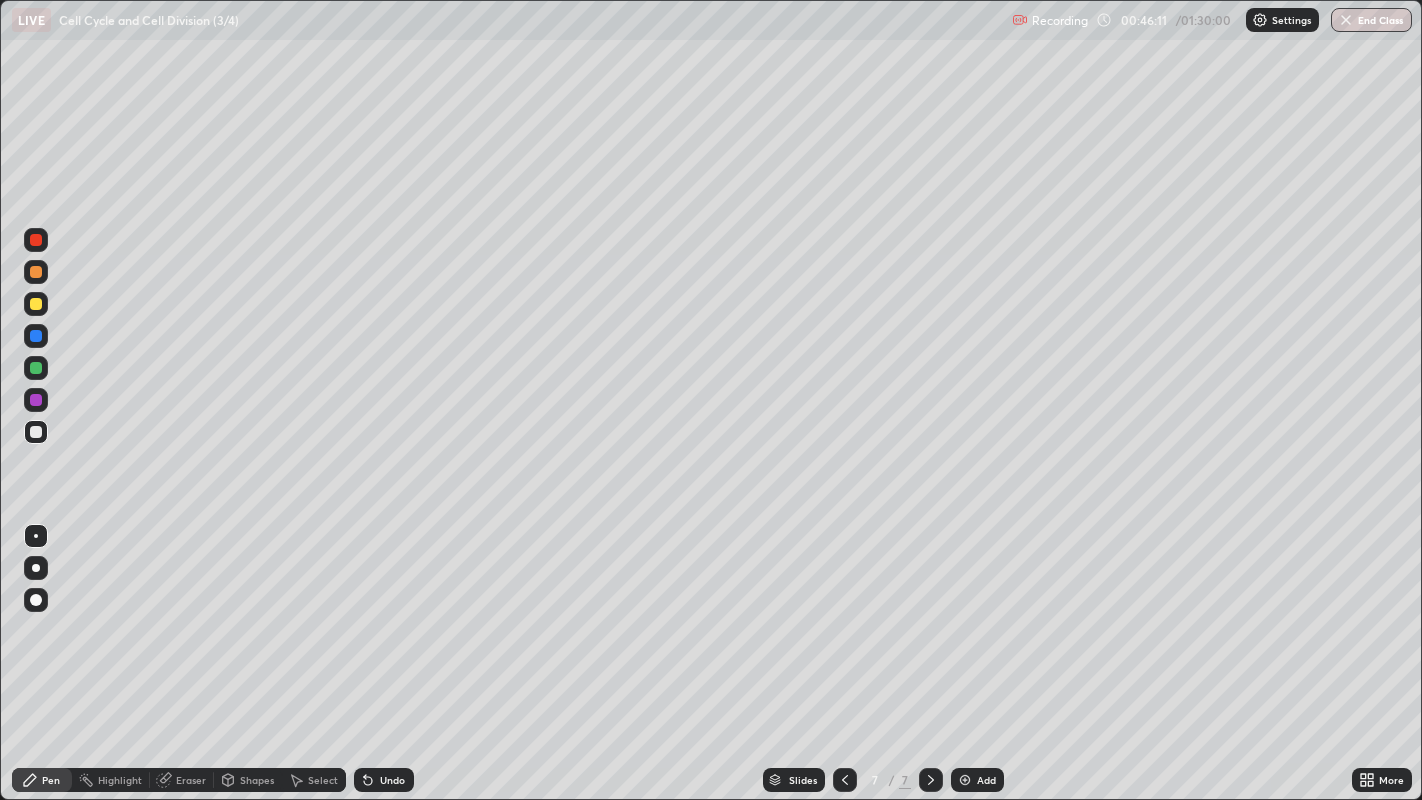 click at bounding box center (36, 432) 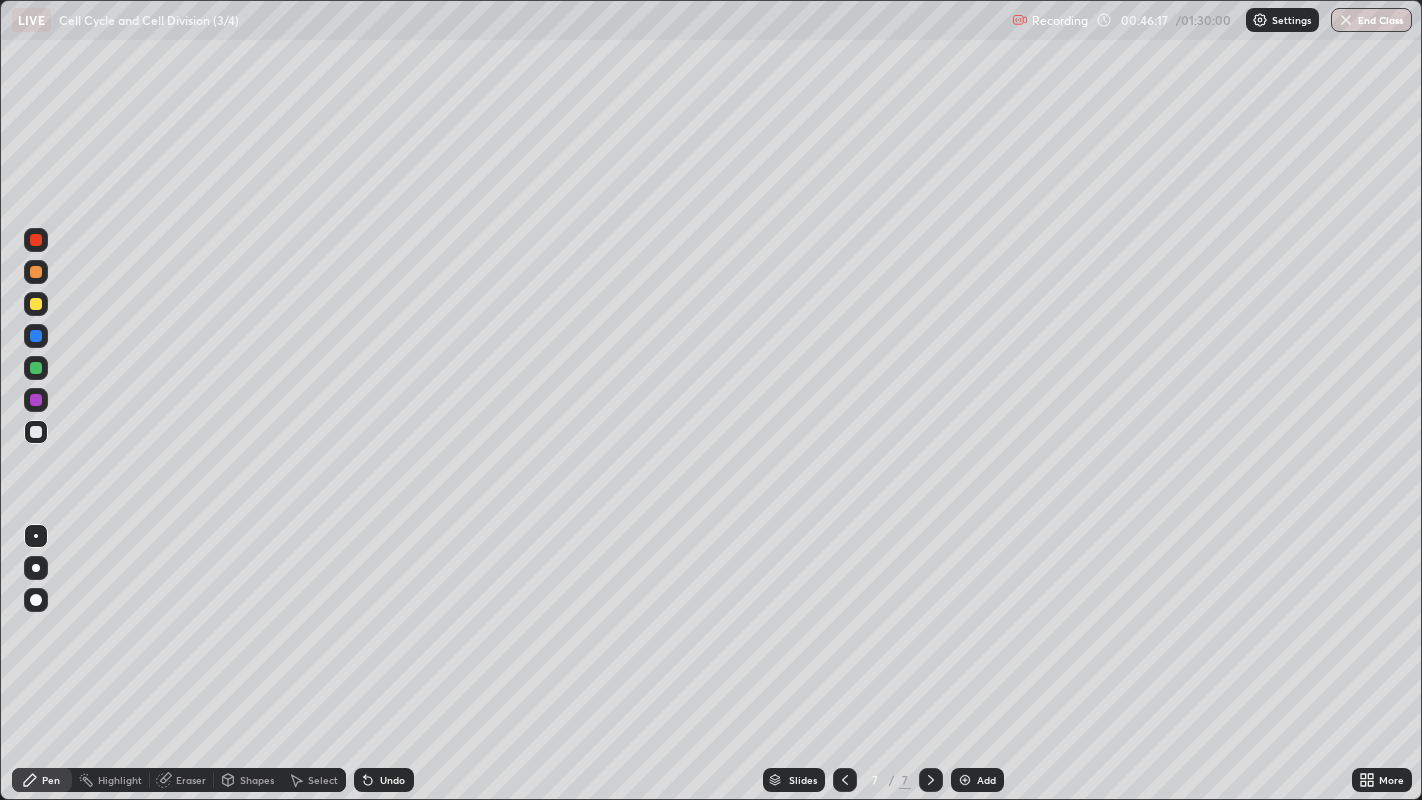 click at bounding box center (36, 400) 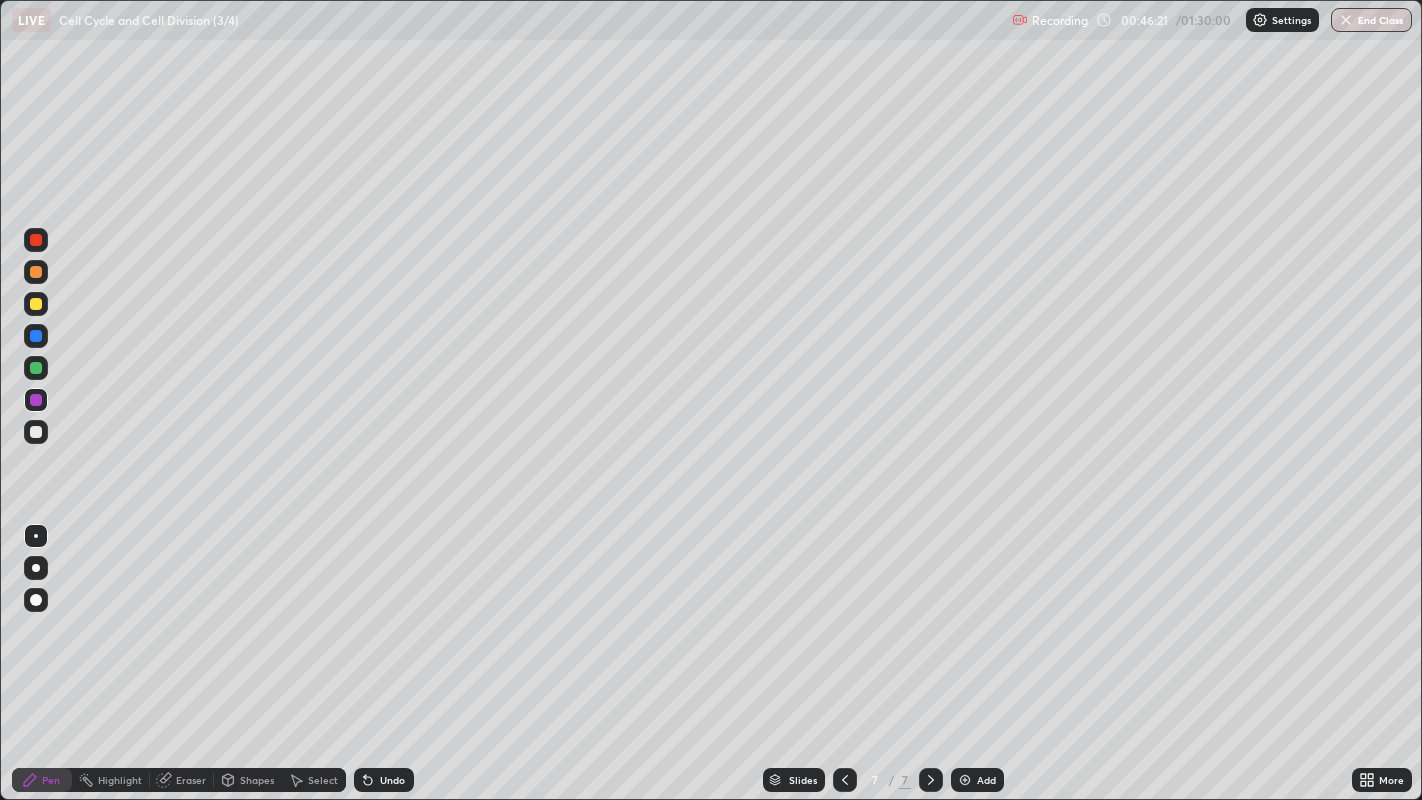 click at bounding box center [36, 368] 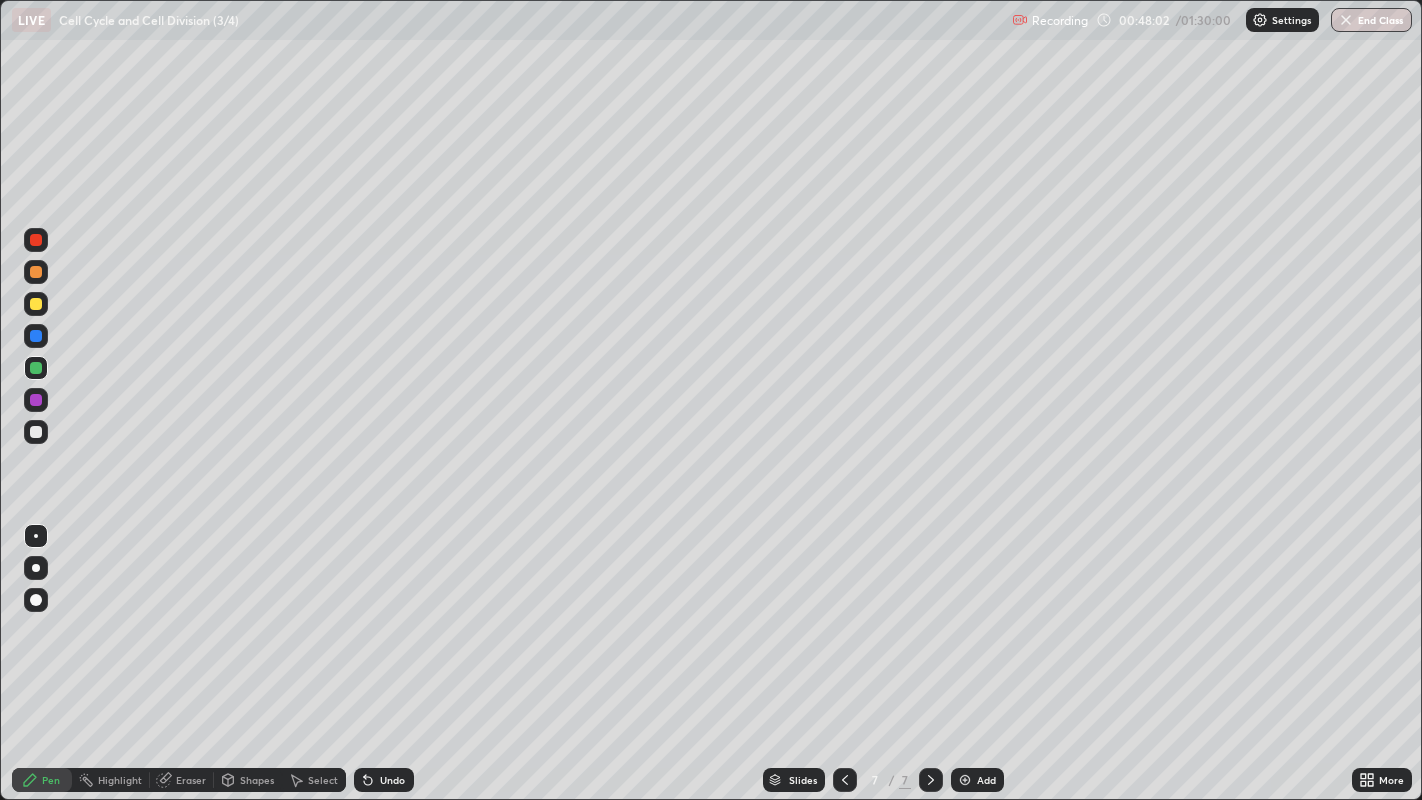 click on "Eraser" at bounding box center (182, 780) 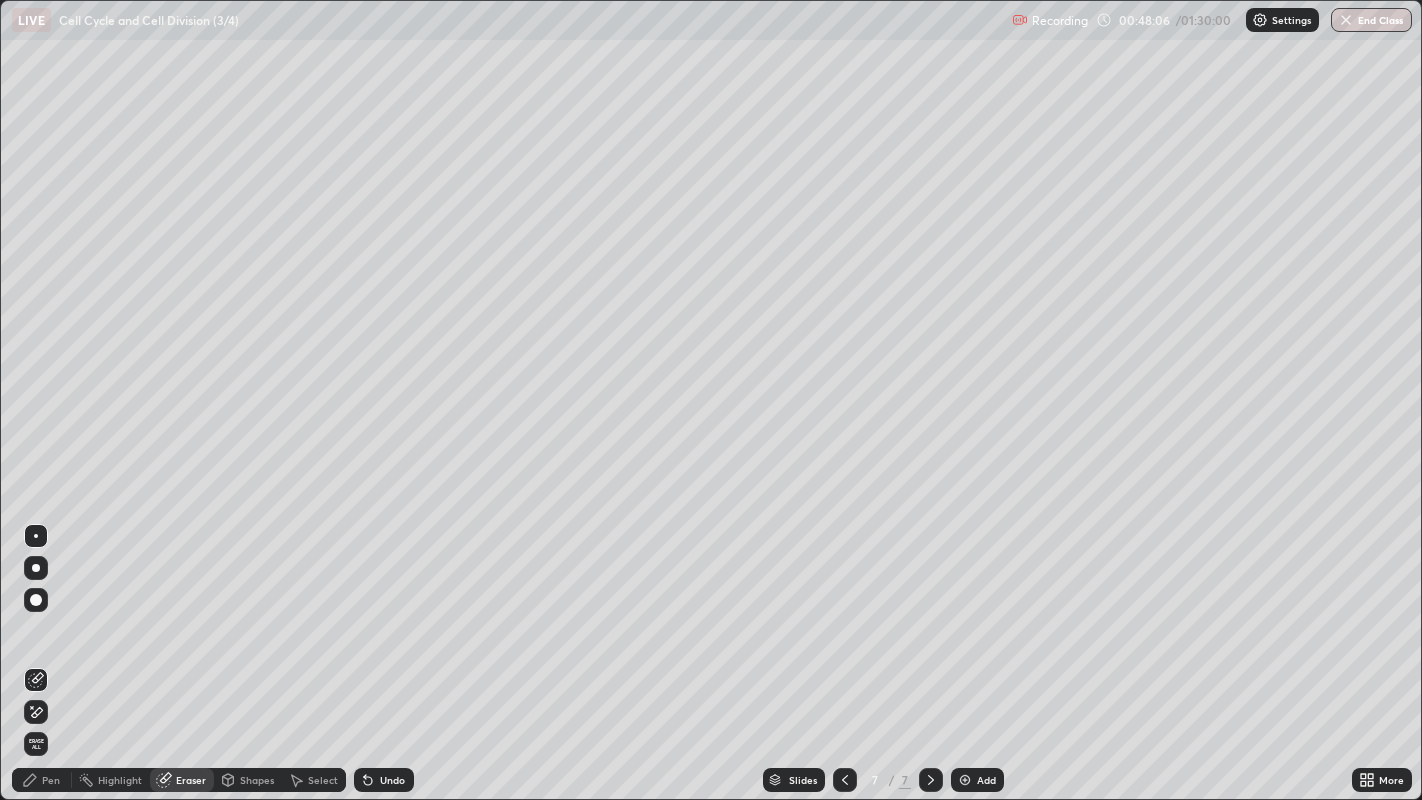 click on "Pen" at bounding box center [42, 780] 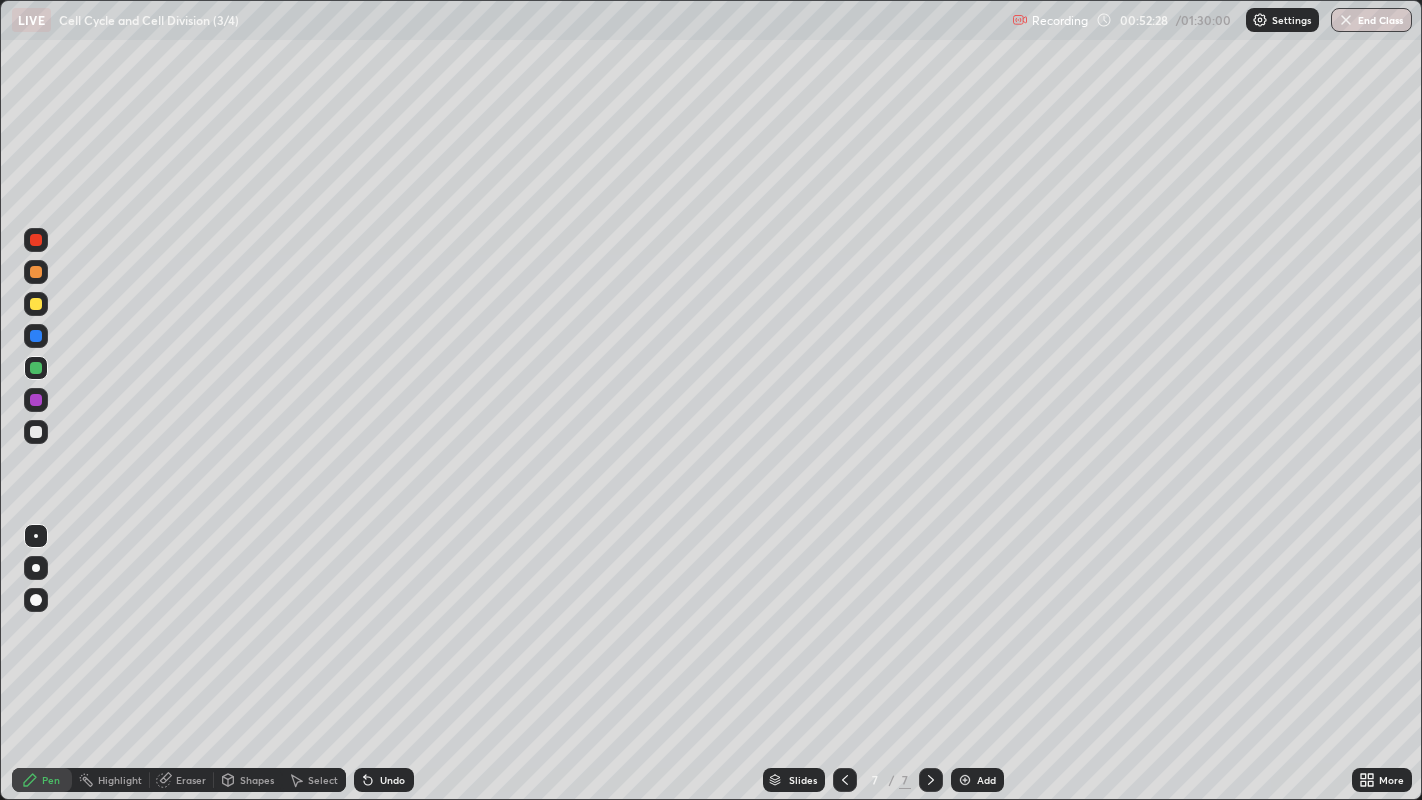 click at bounding box center (965, 780) 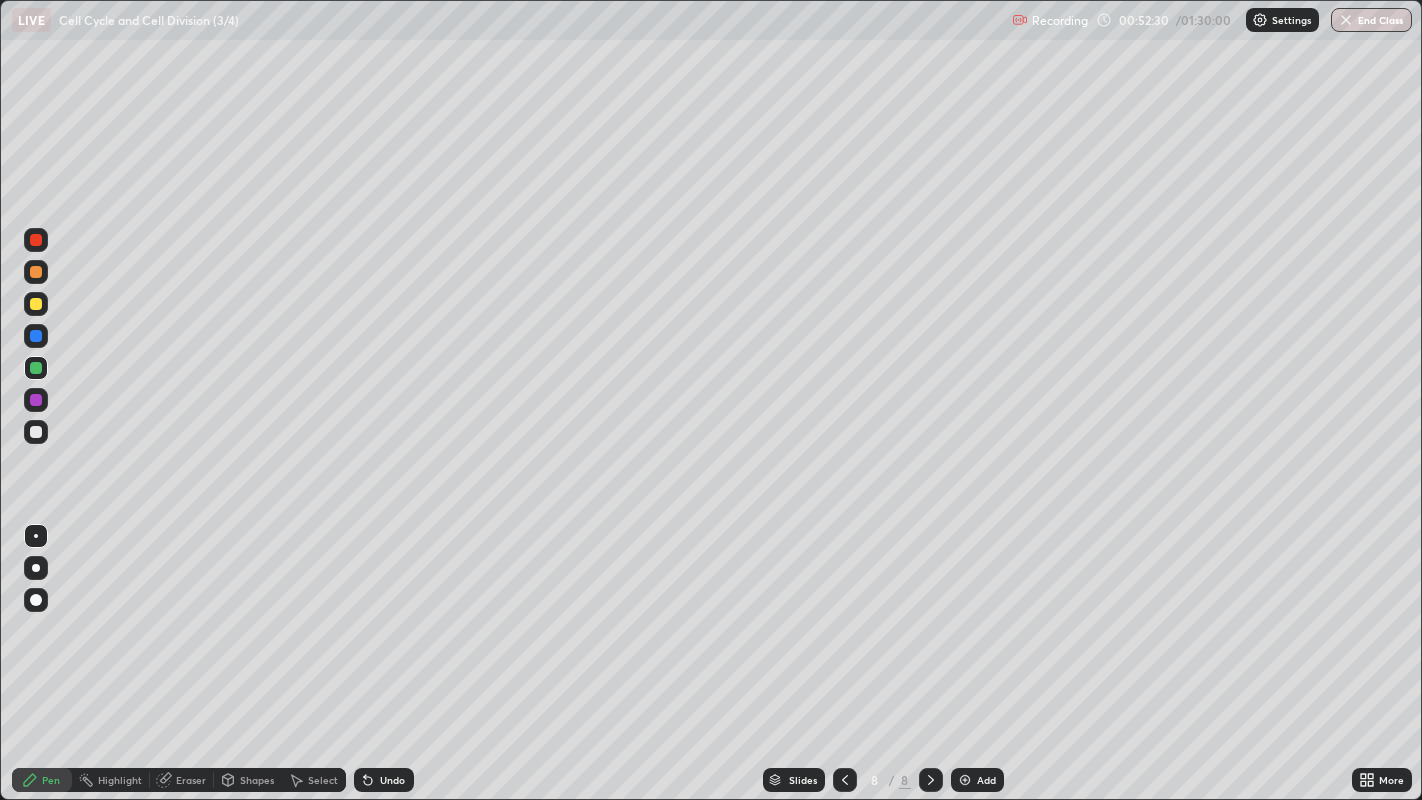 click at bounding box center [36, 304] 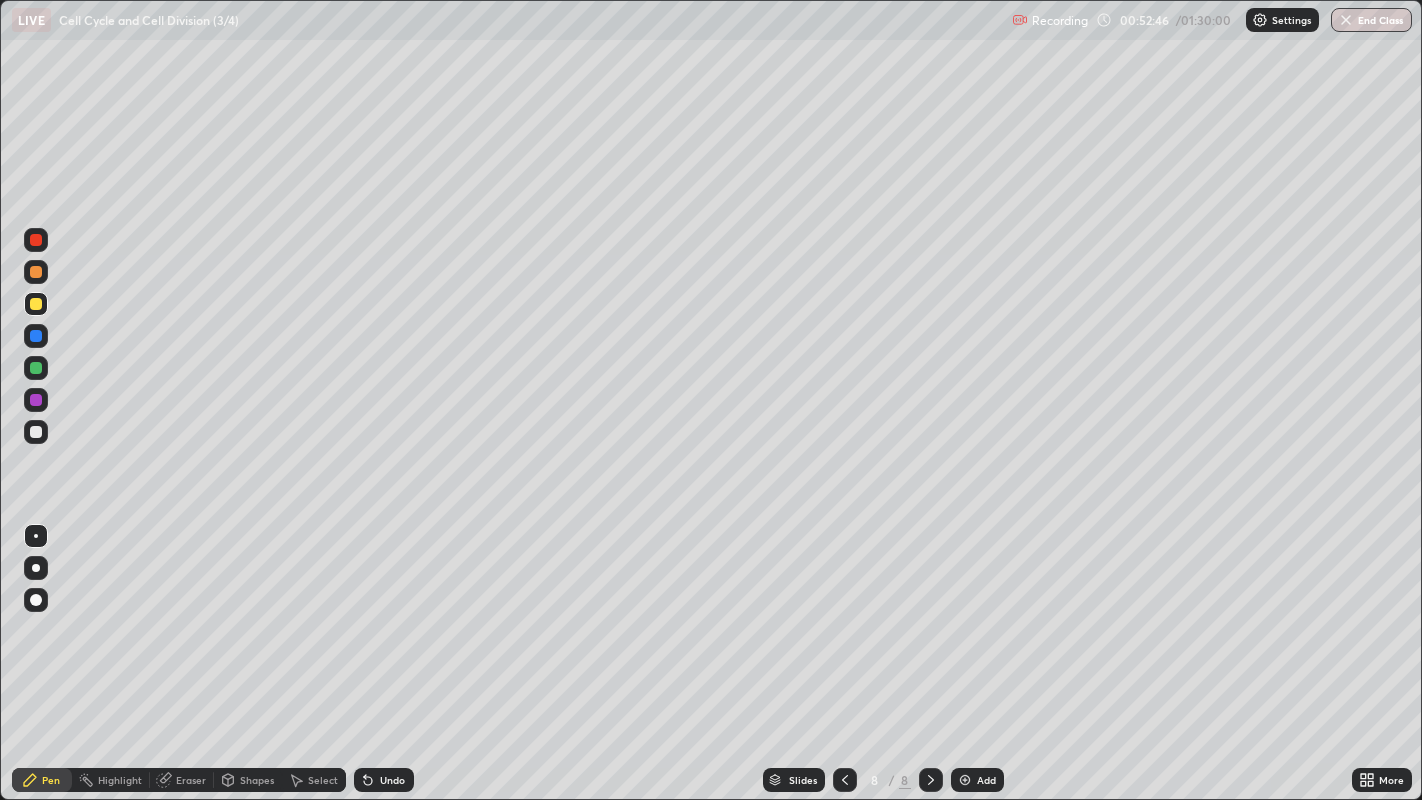 click at bounding box center [36, 432] 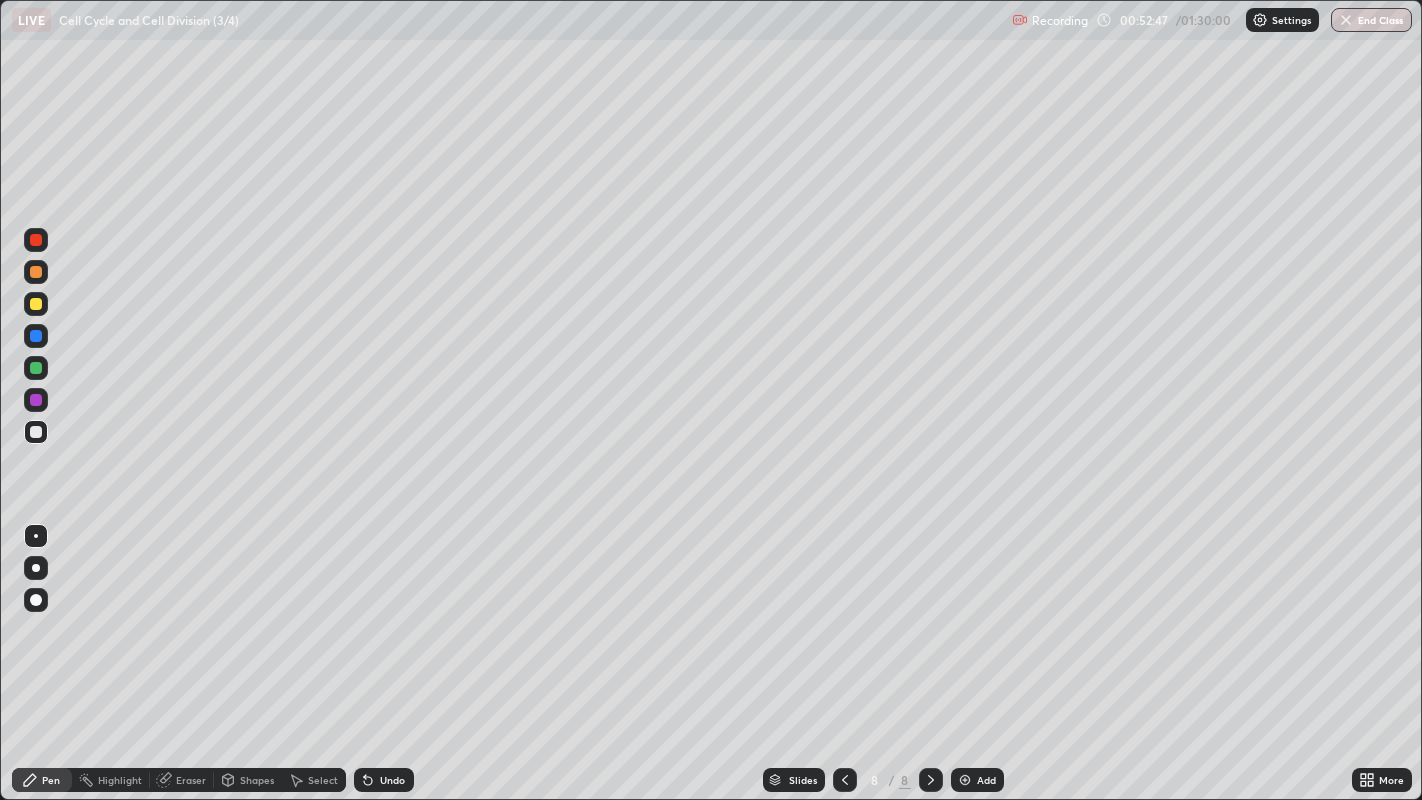 click at bounding box center (36, 368) 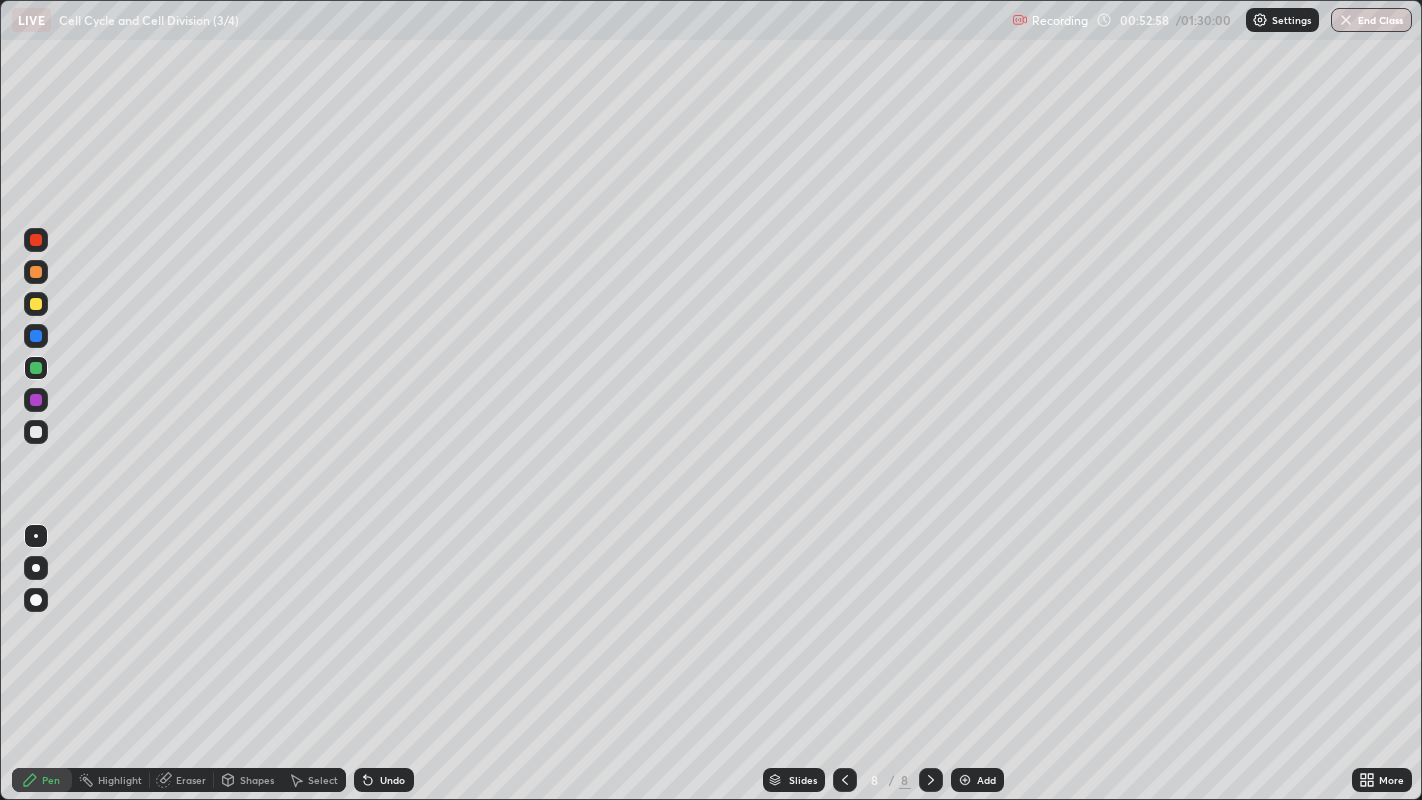 click on "Eraser" at bounding box center [191, 780] 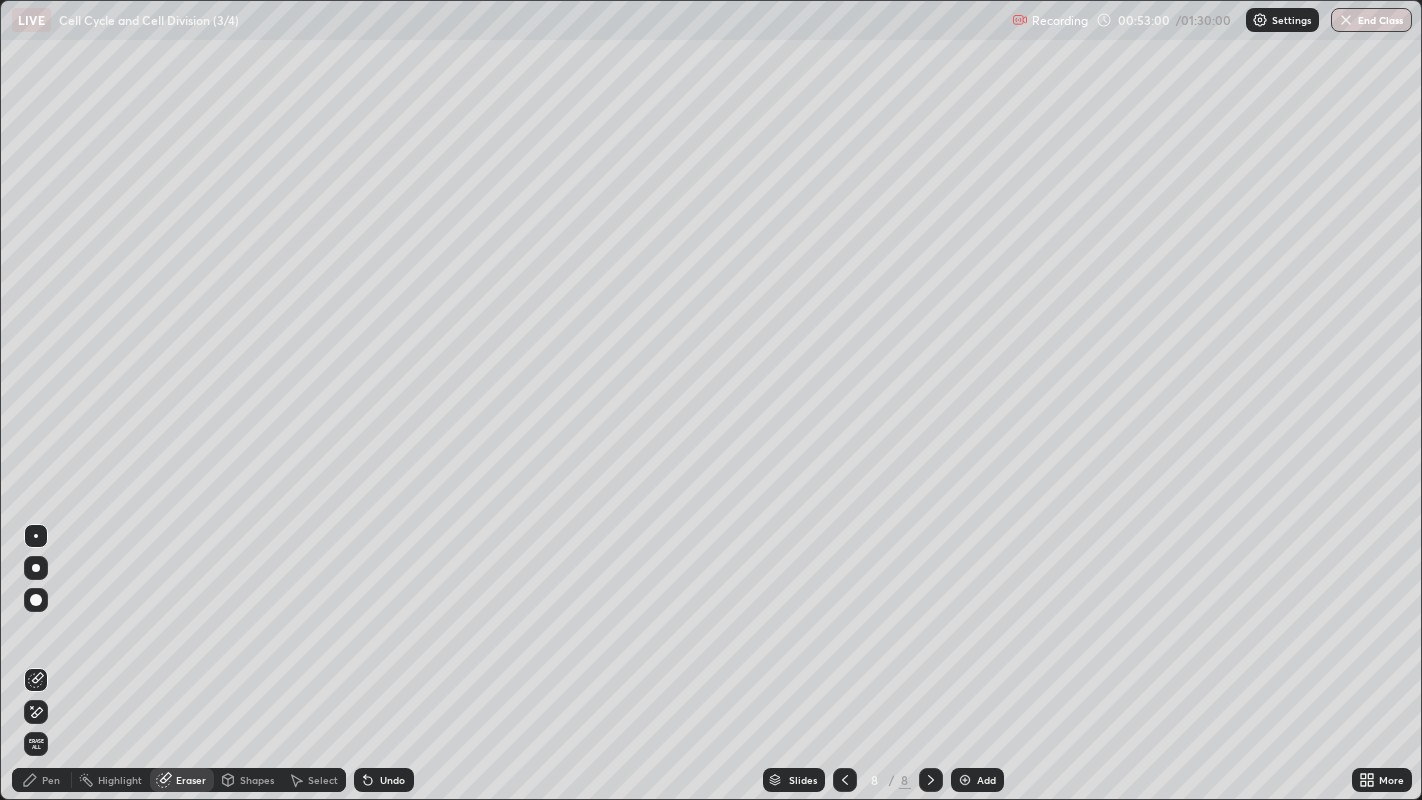 click on "Pen" at bounding box center (51, 780) 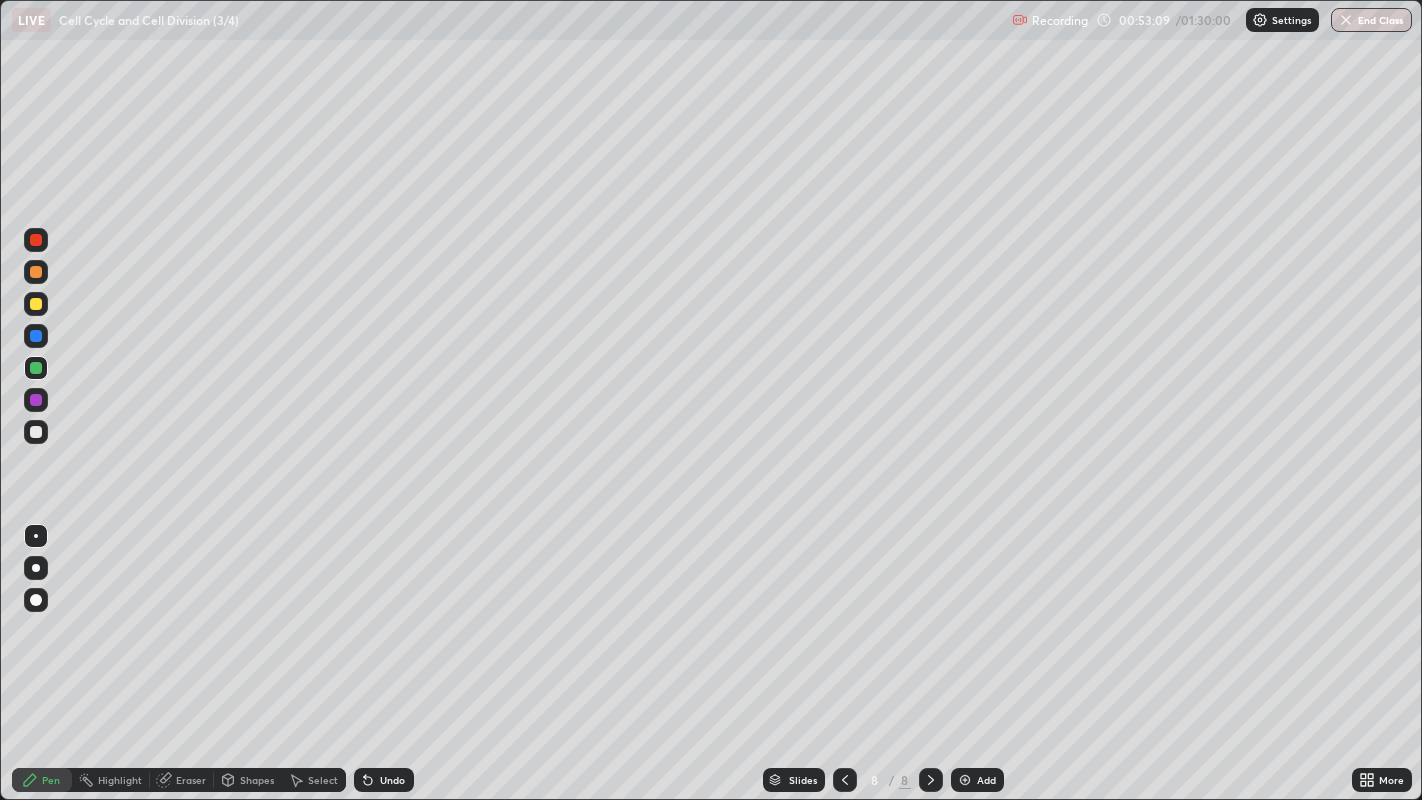 click on "Eraser" at bounding box center (191, 780) 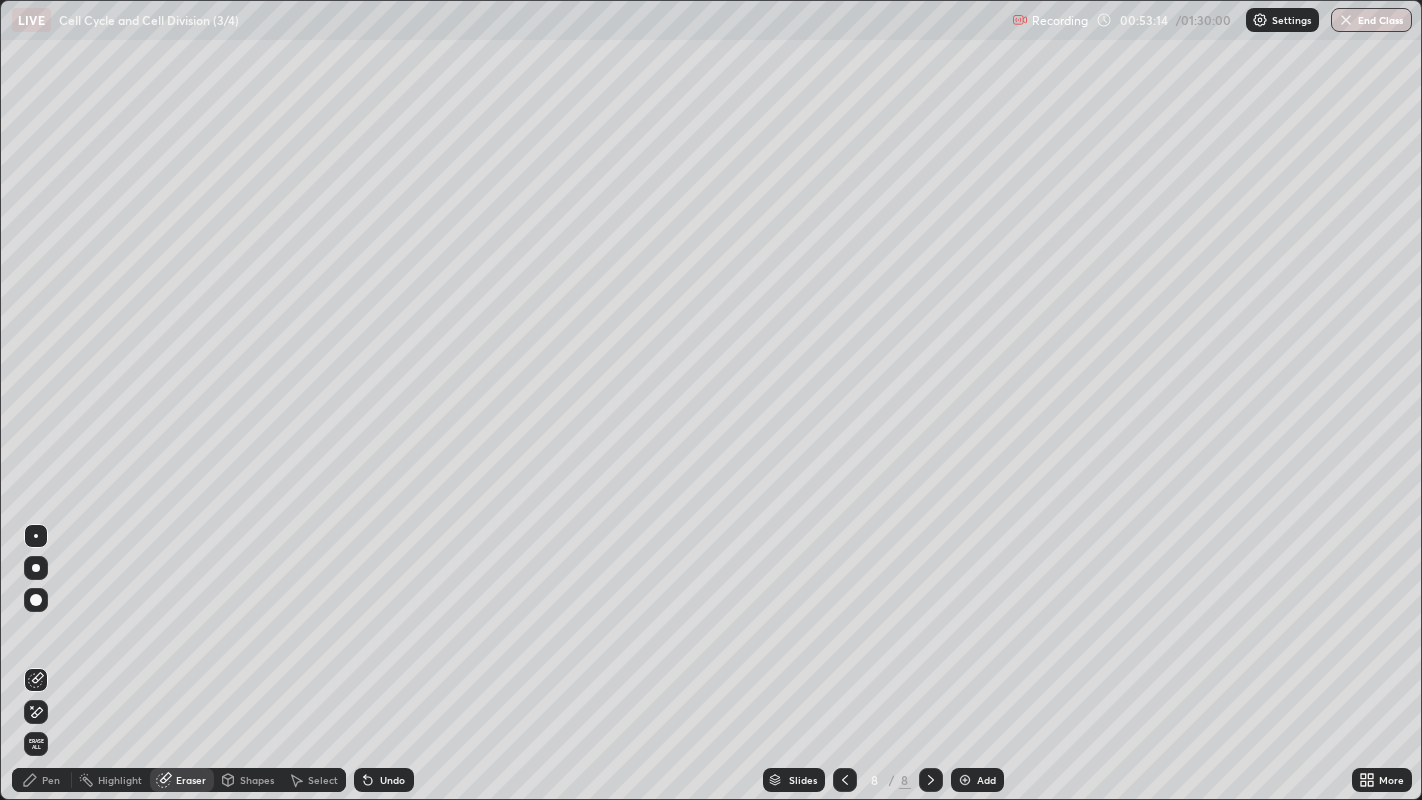 click on "Eraser" at bounding box center (191, 780) 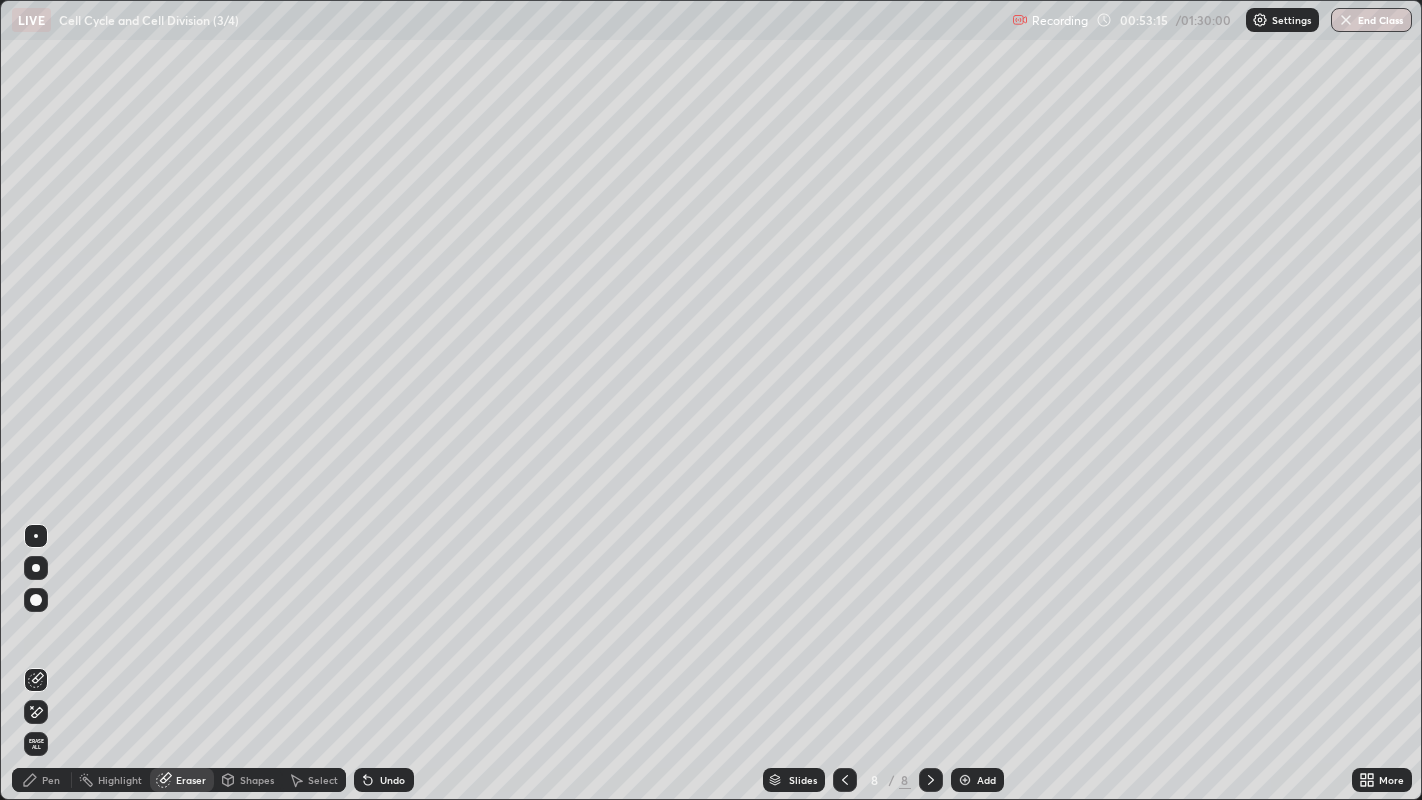 click at bounding box center [36, 536] 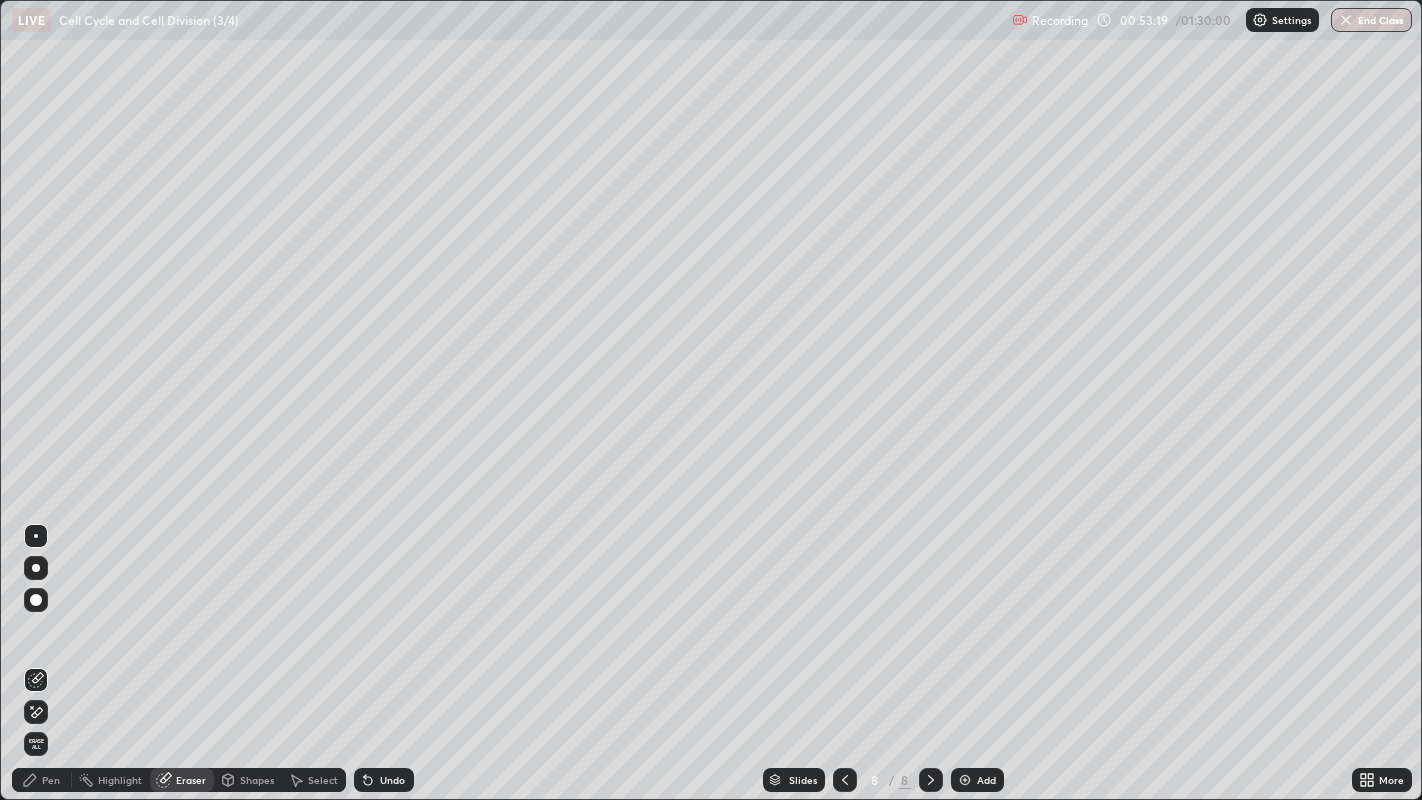 click on "Pen" at bounding box center [51, 780] 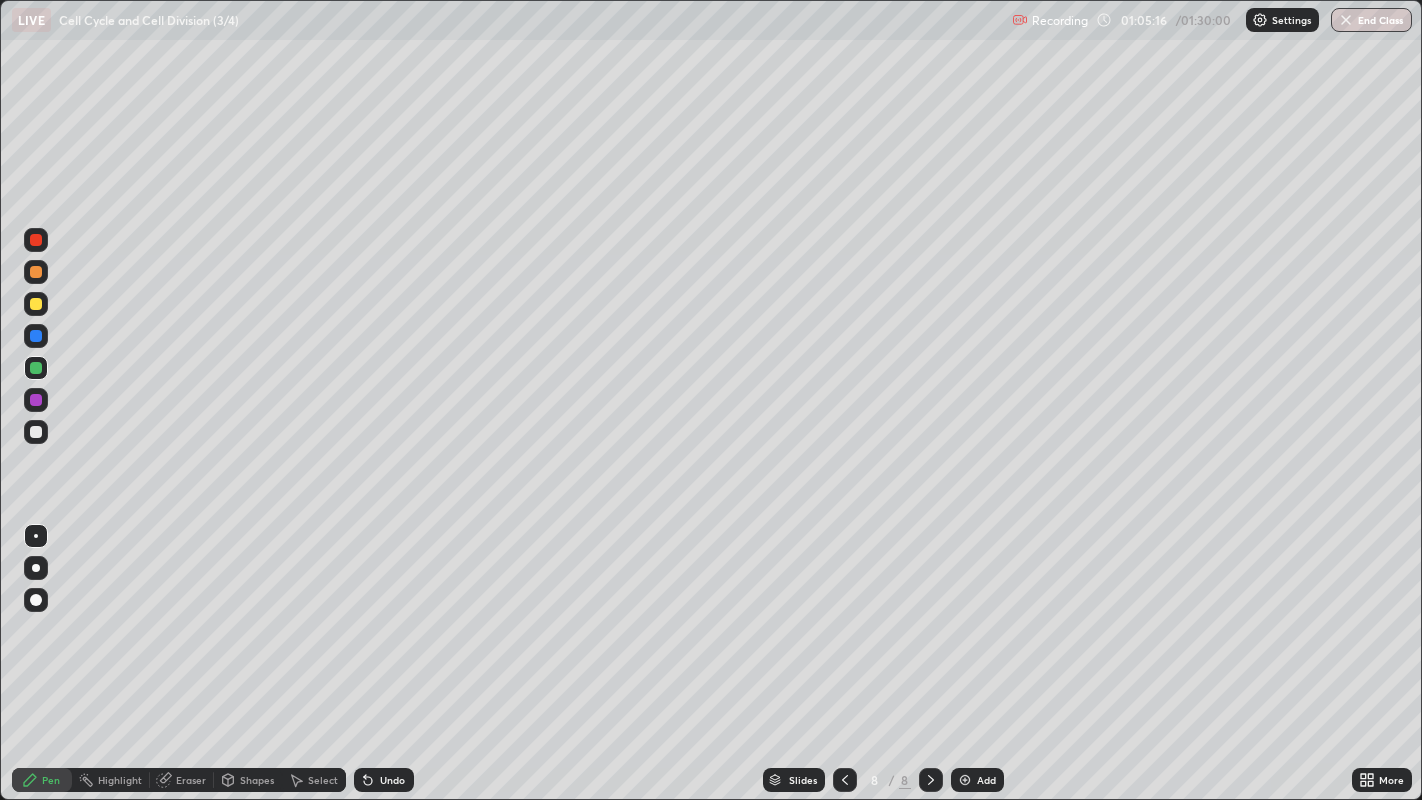 click at bounding box center [36, 400] 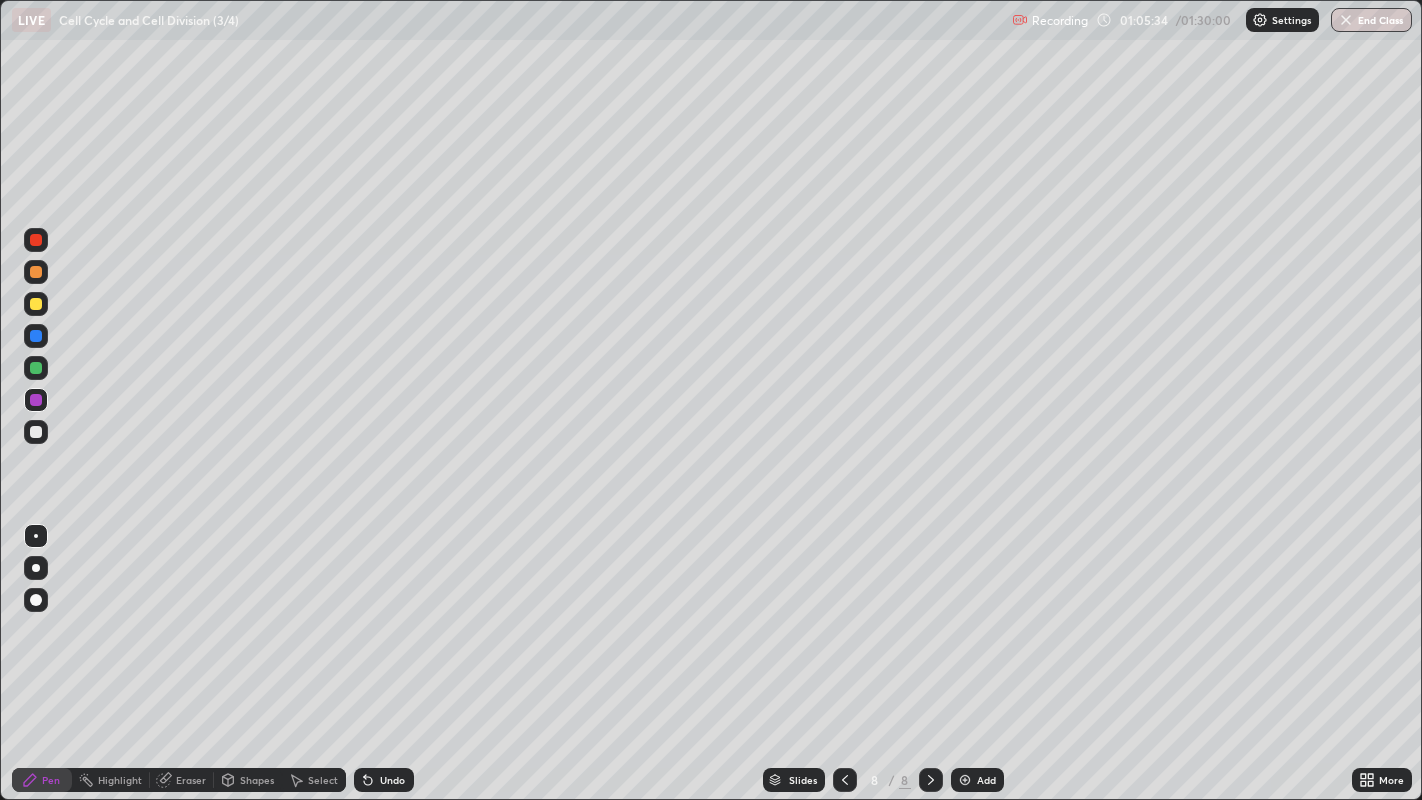 click on "Eraser" at bounding box center (182, 780) 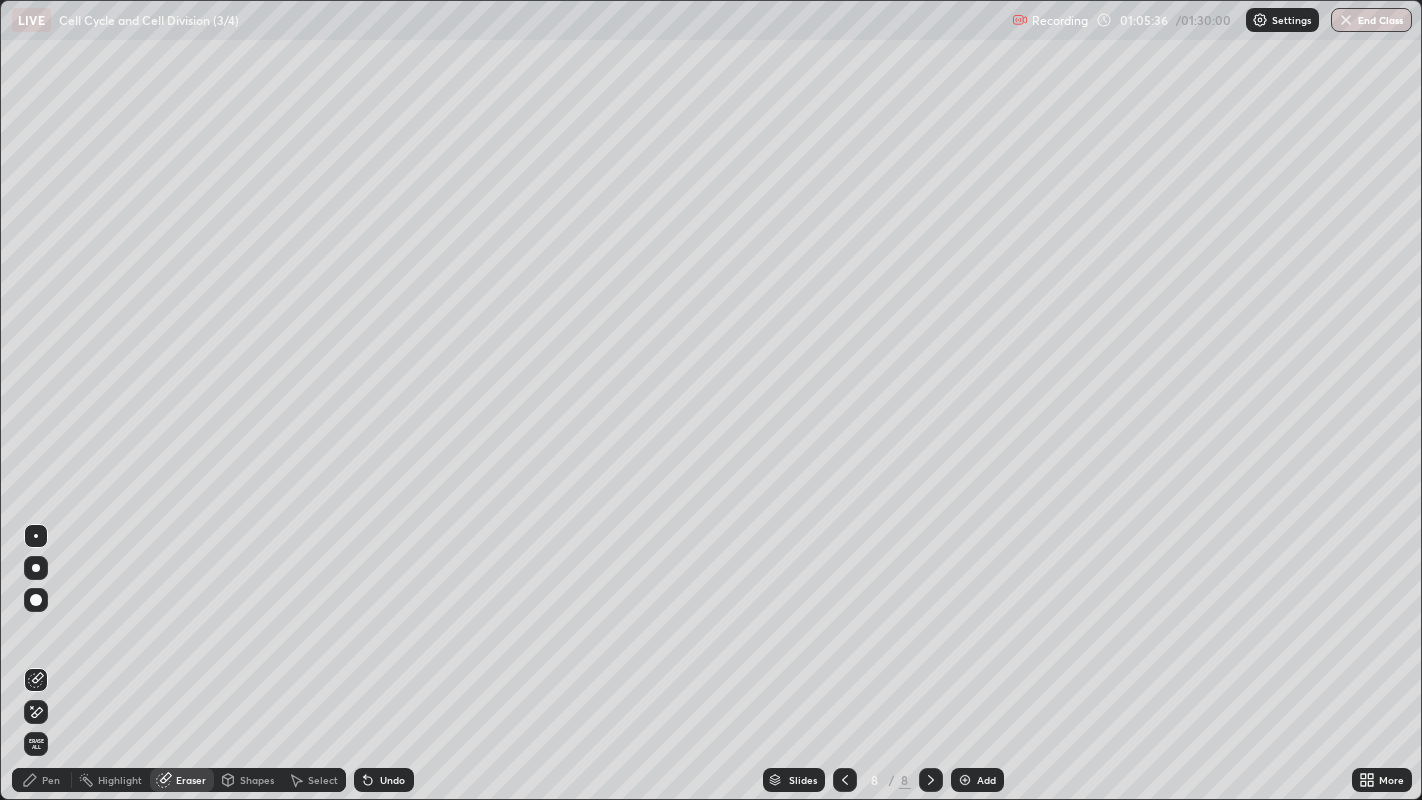 click on "Pen" at bounding box center [51, 780] 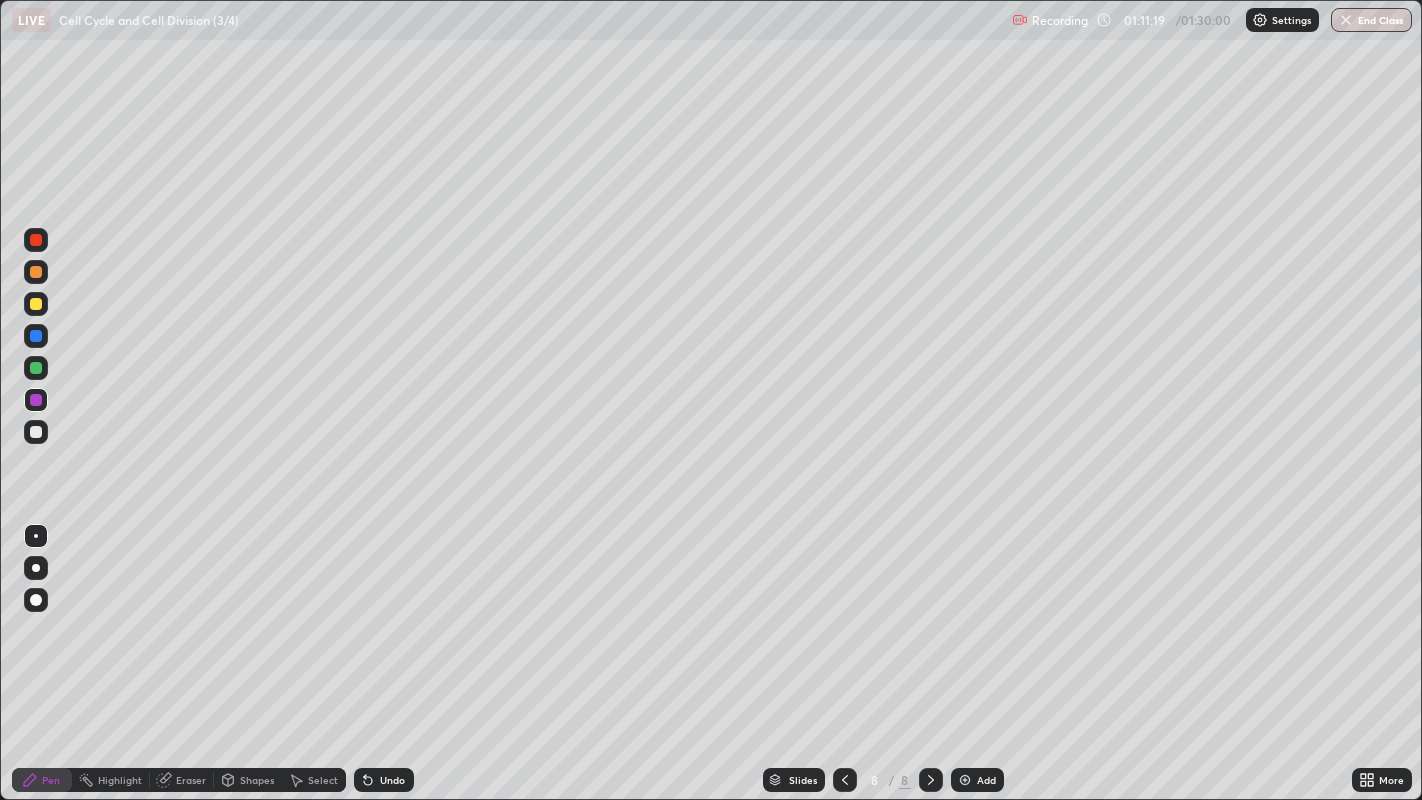 click on "Eraser" at bounding box center (191, 780) 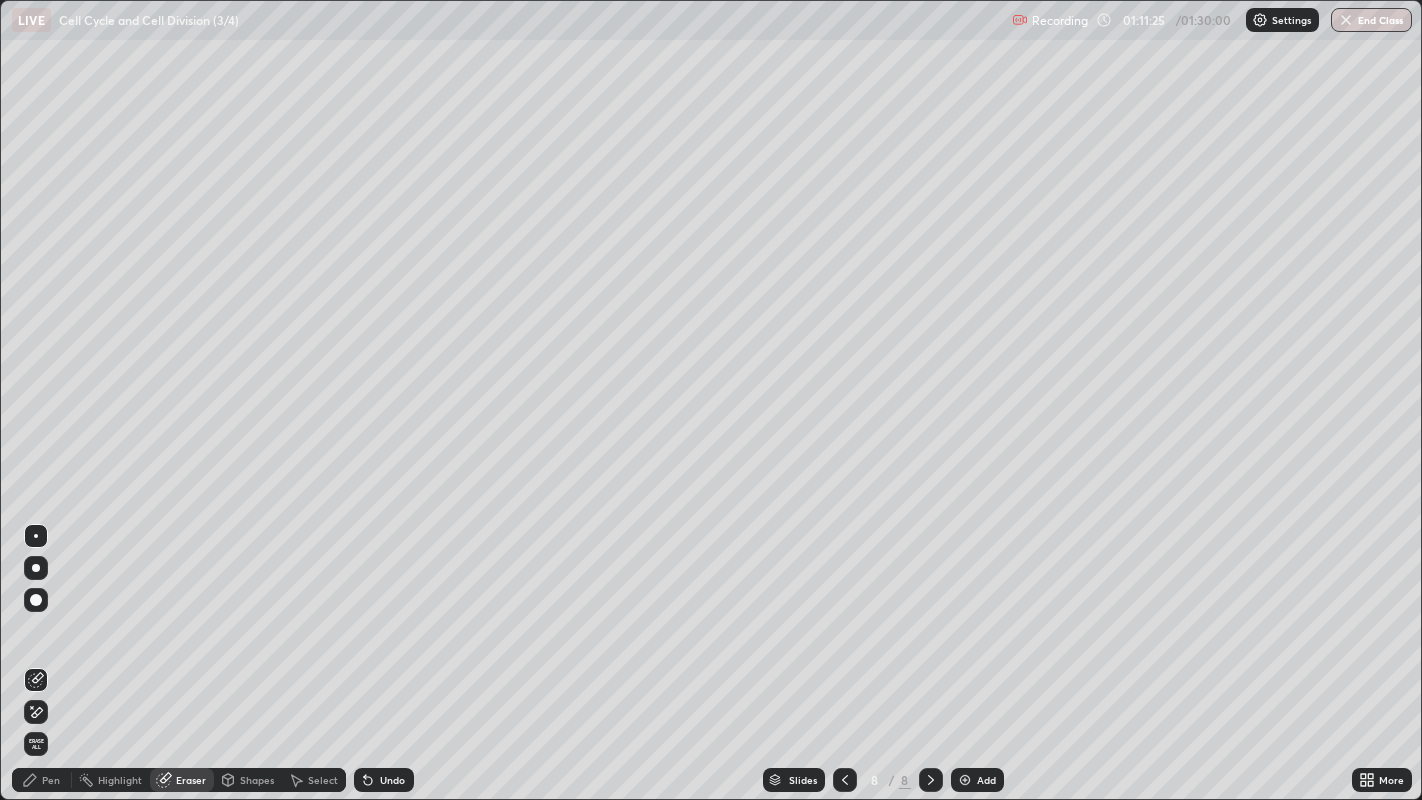 click on "Pen" at bounding box center (51, 780) 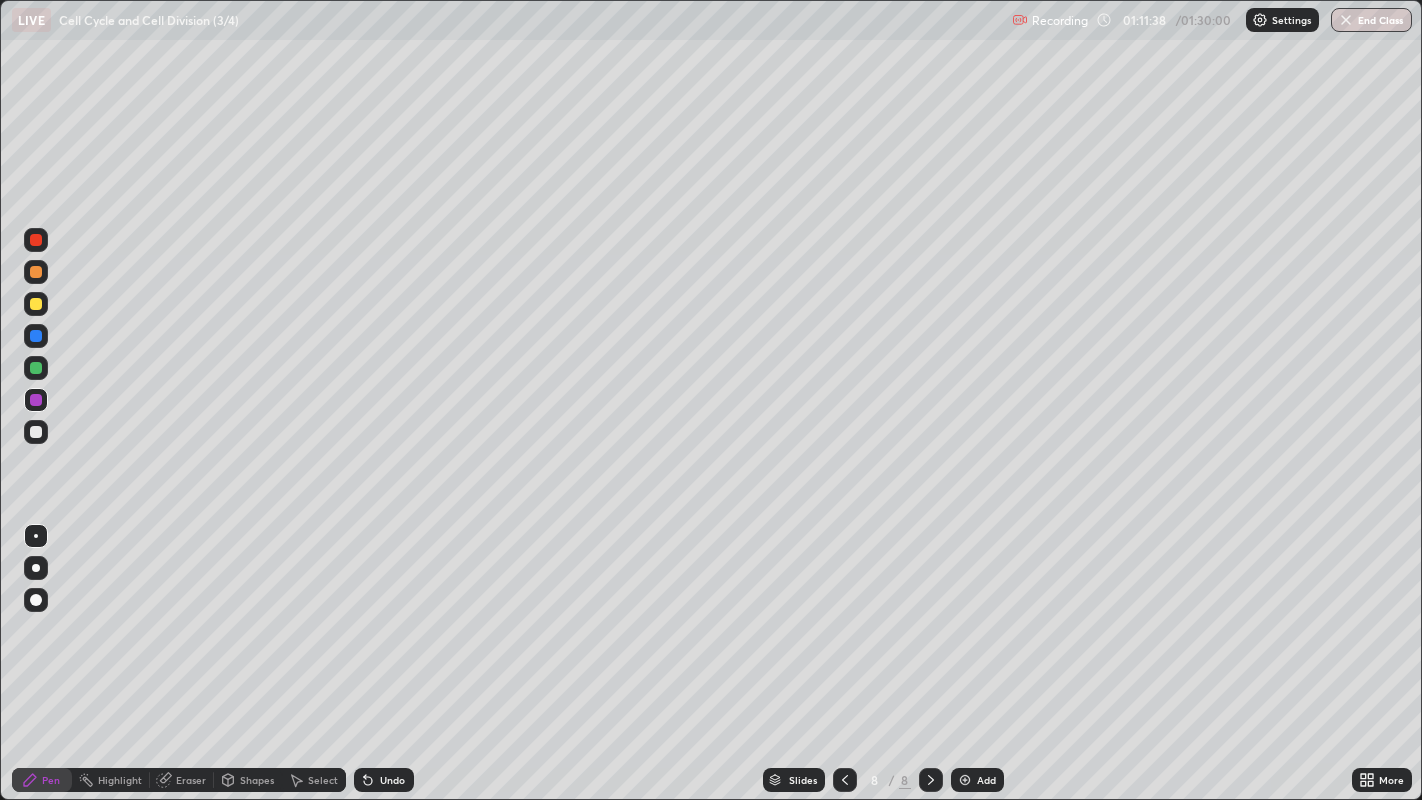 click at bounding box center (36, 432) 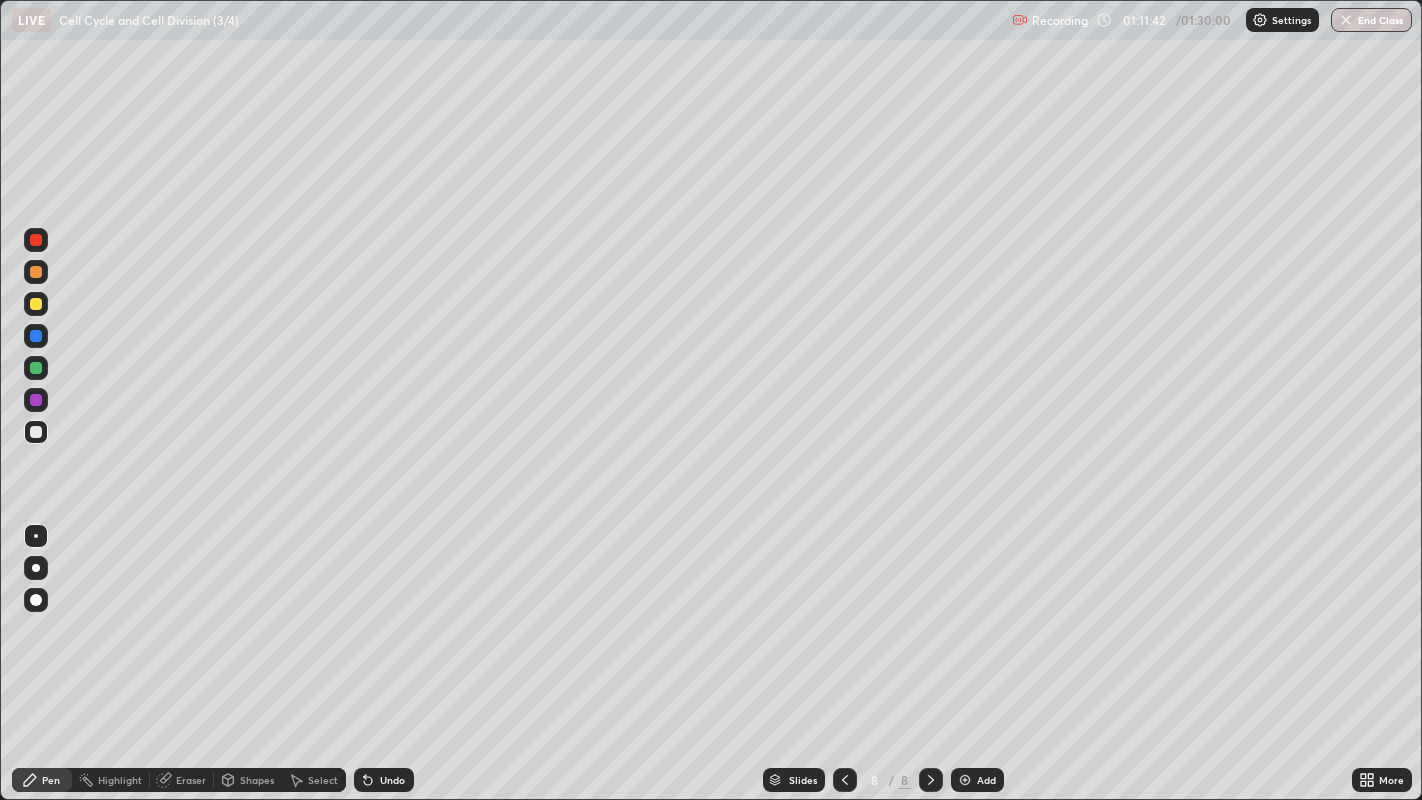 click at bounding box center [36, 400] 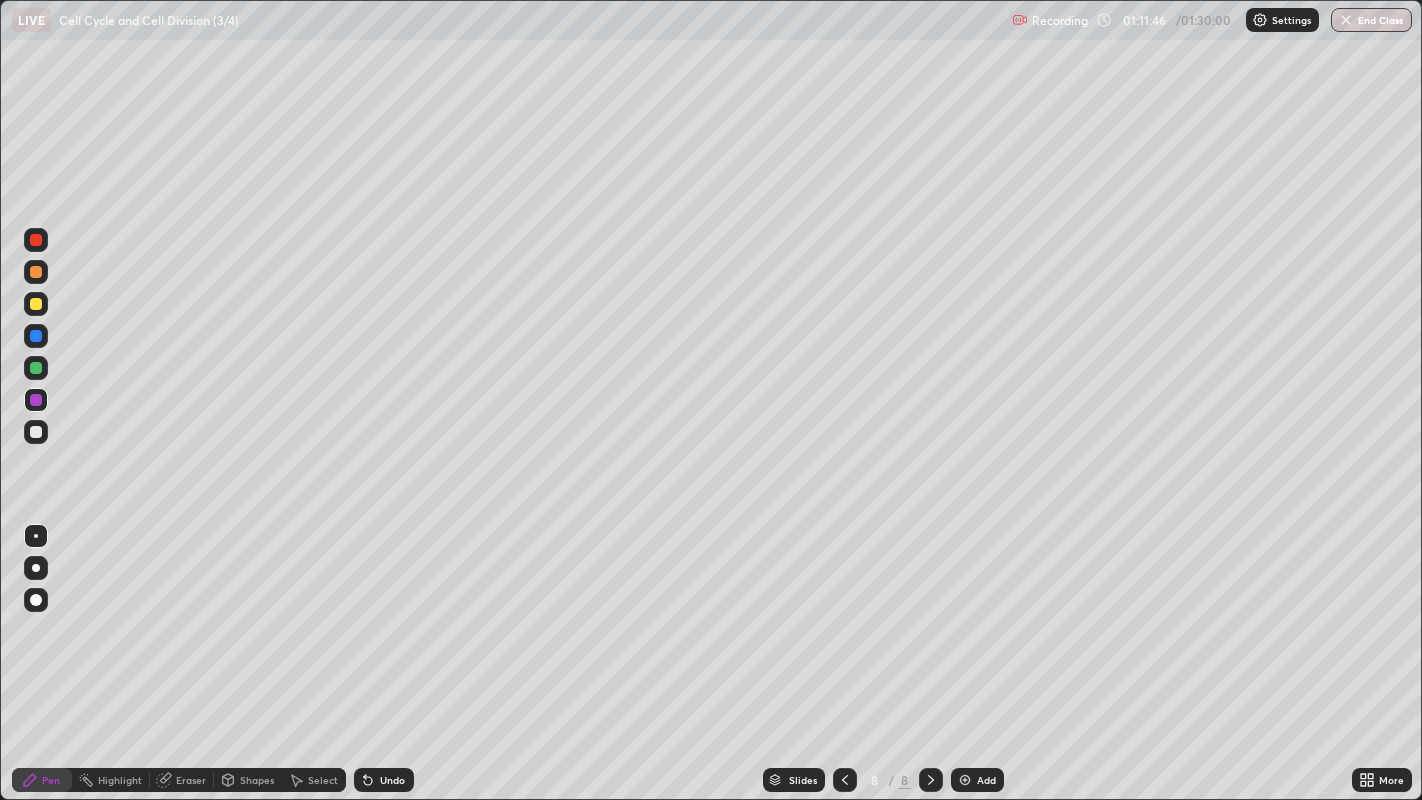 click at bounding box center (36, 432) 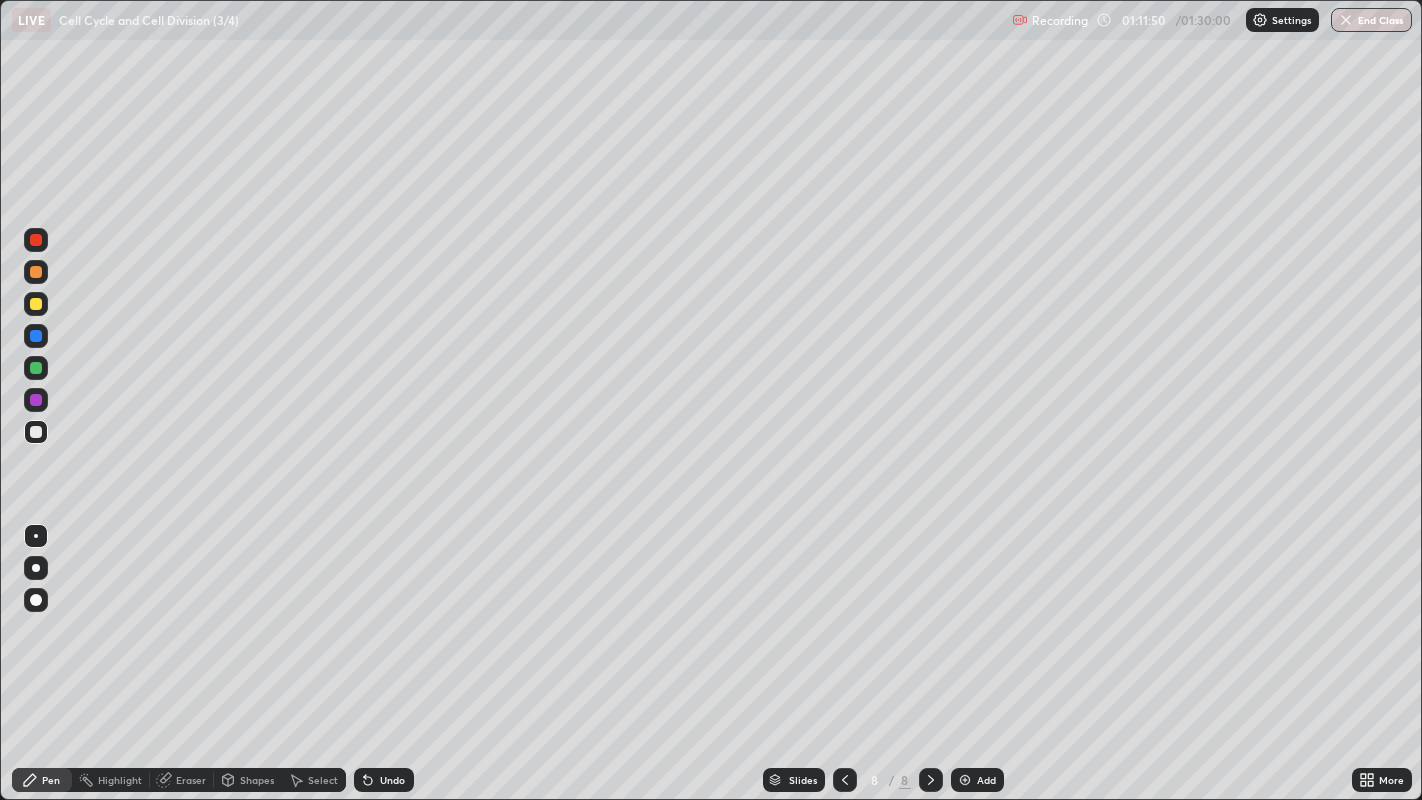 click on "Eraser" at bounding box center [182, 780] 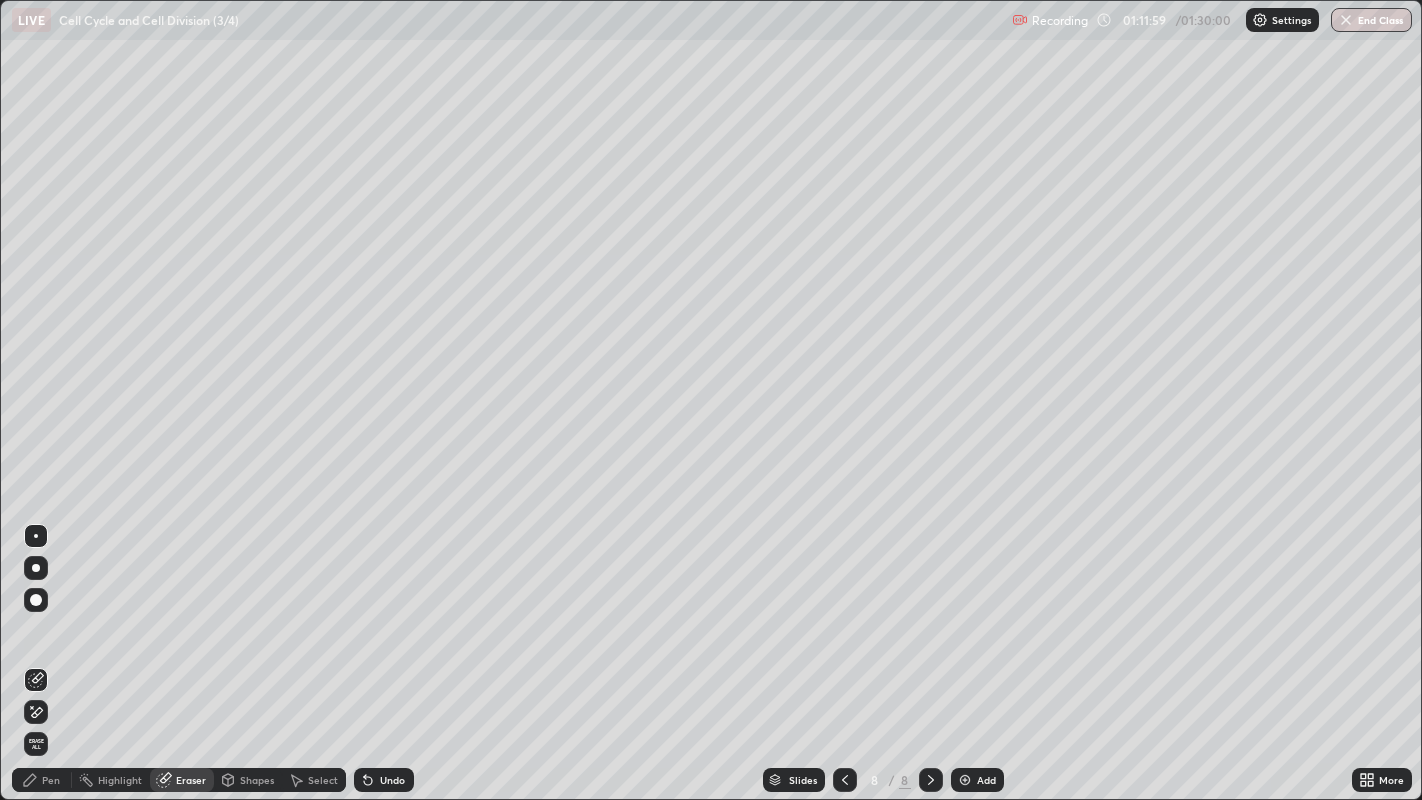 click 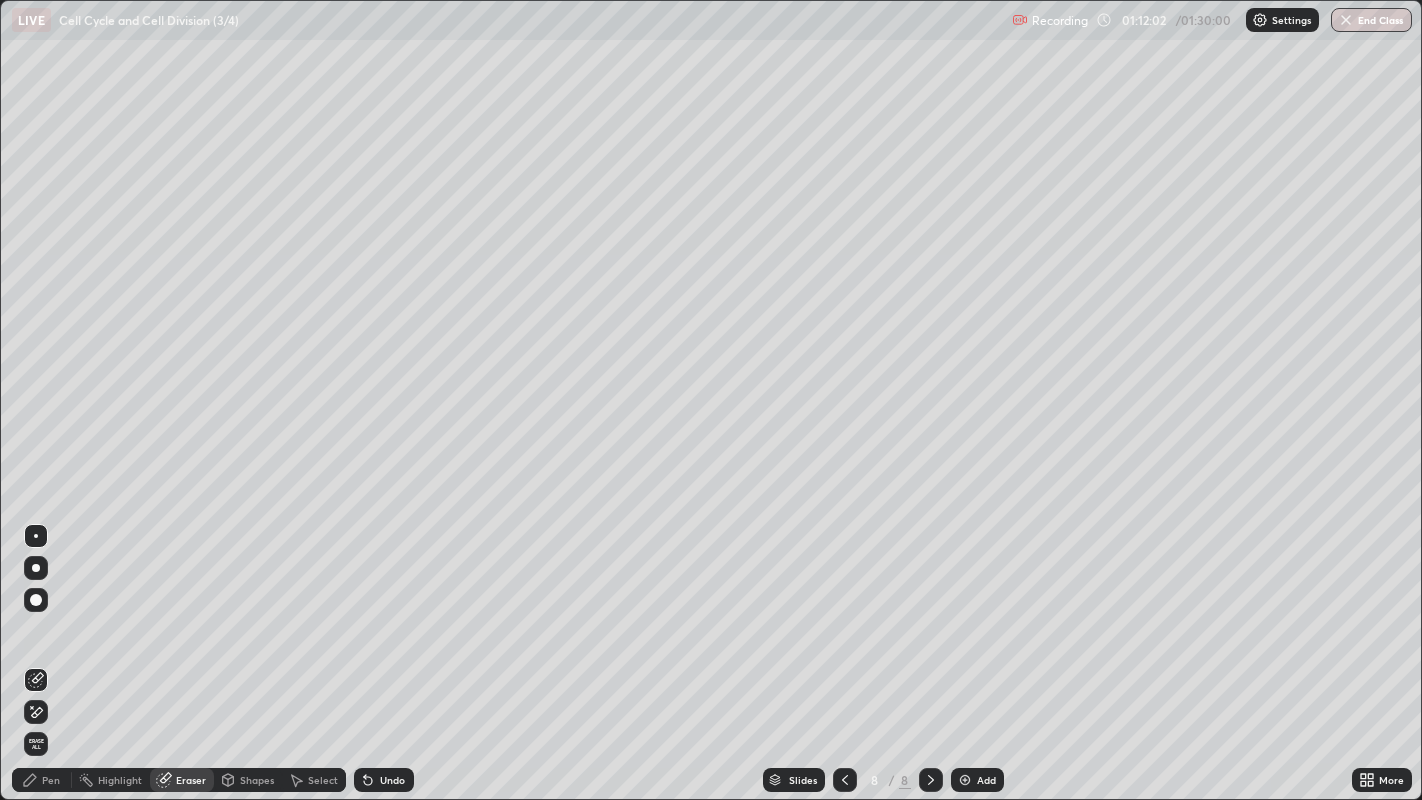 click on "Pen" at bounding box center [51, 780] 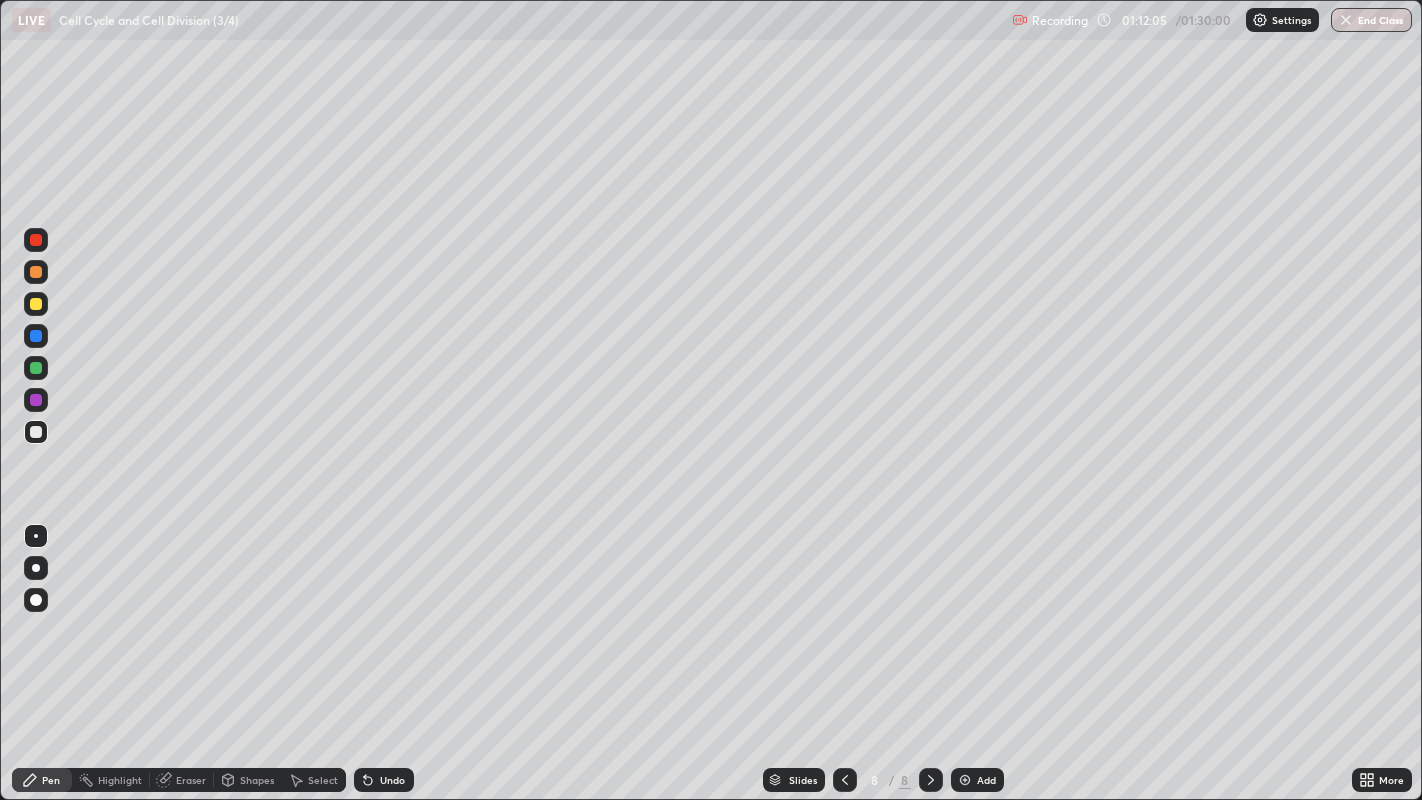 click at bounding box center [36, 400] 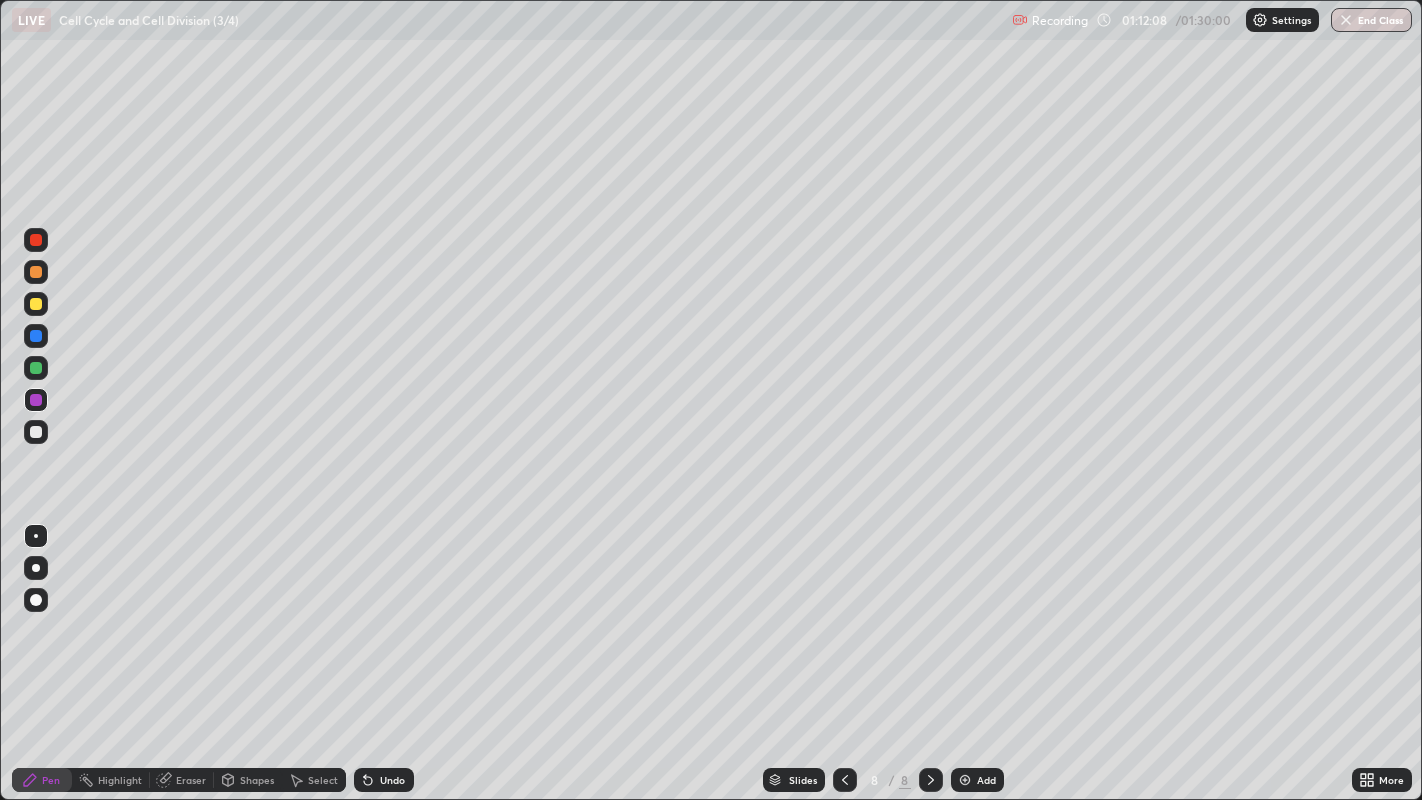 click on "Pen" at bounding box center (51, 780) 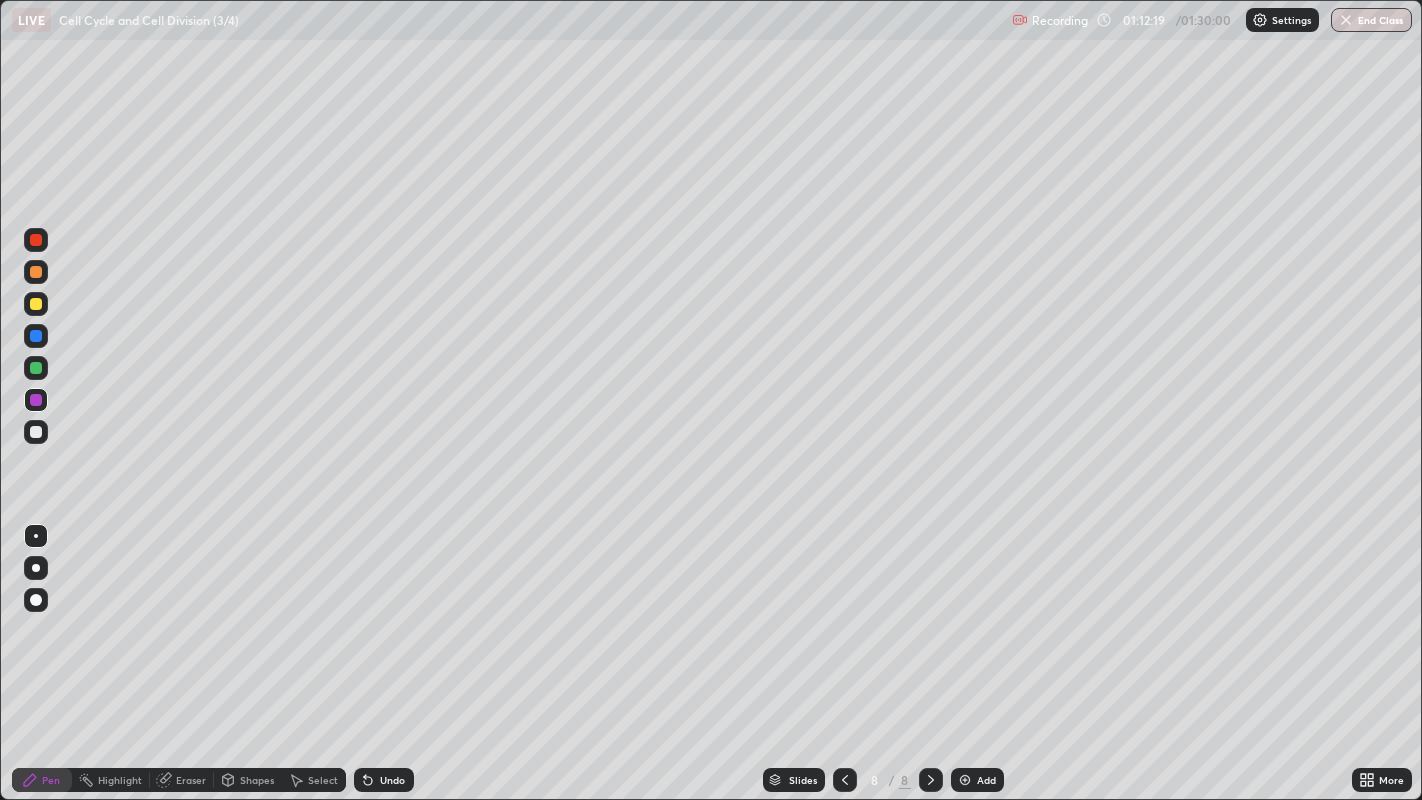 click on "Eraser" at bounding box center [191, 780] 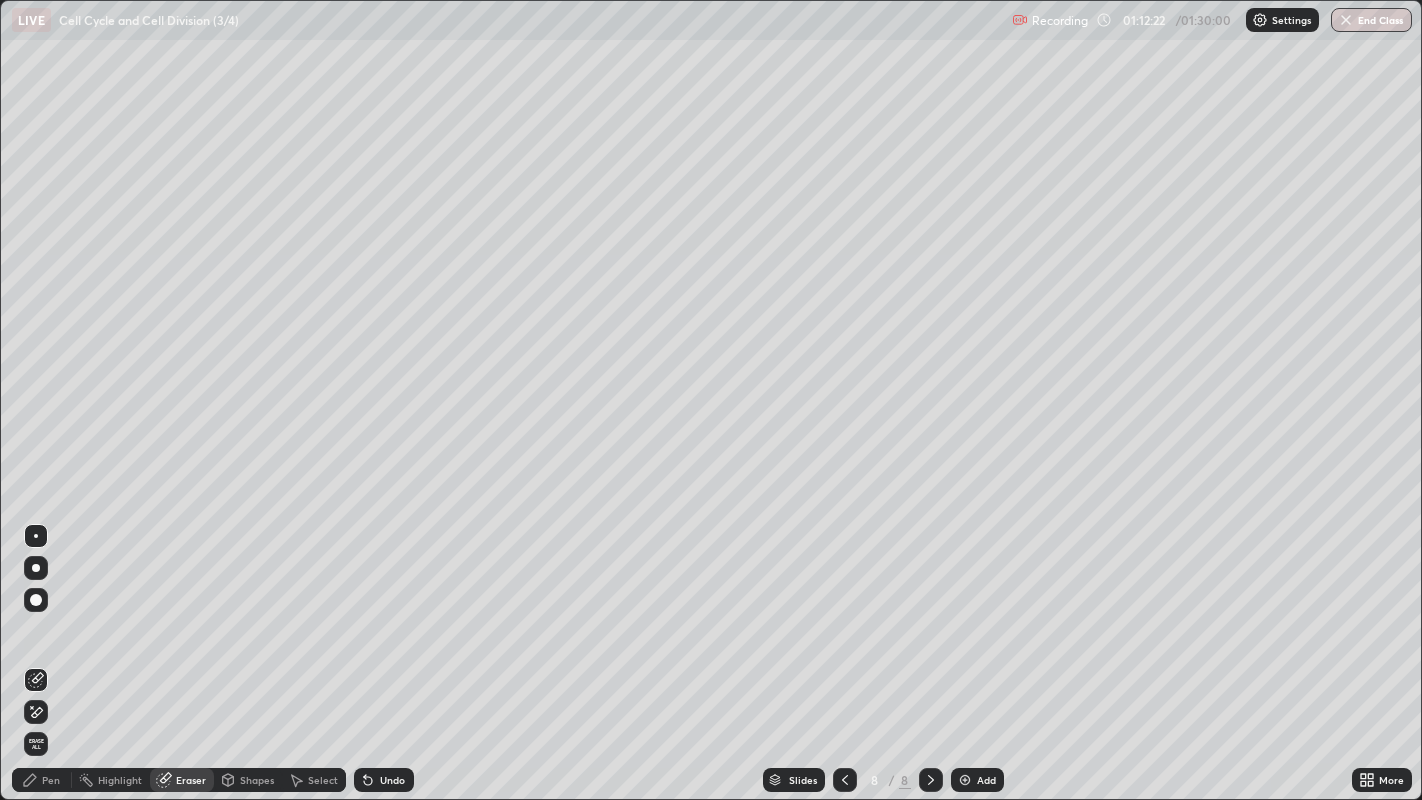 click on "Pen" at bounding box center (51, 780) 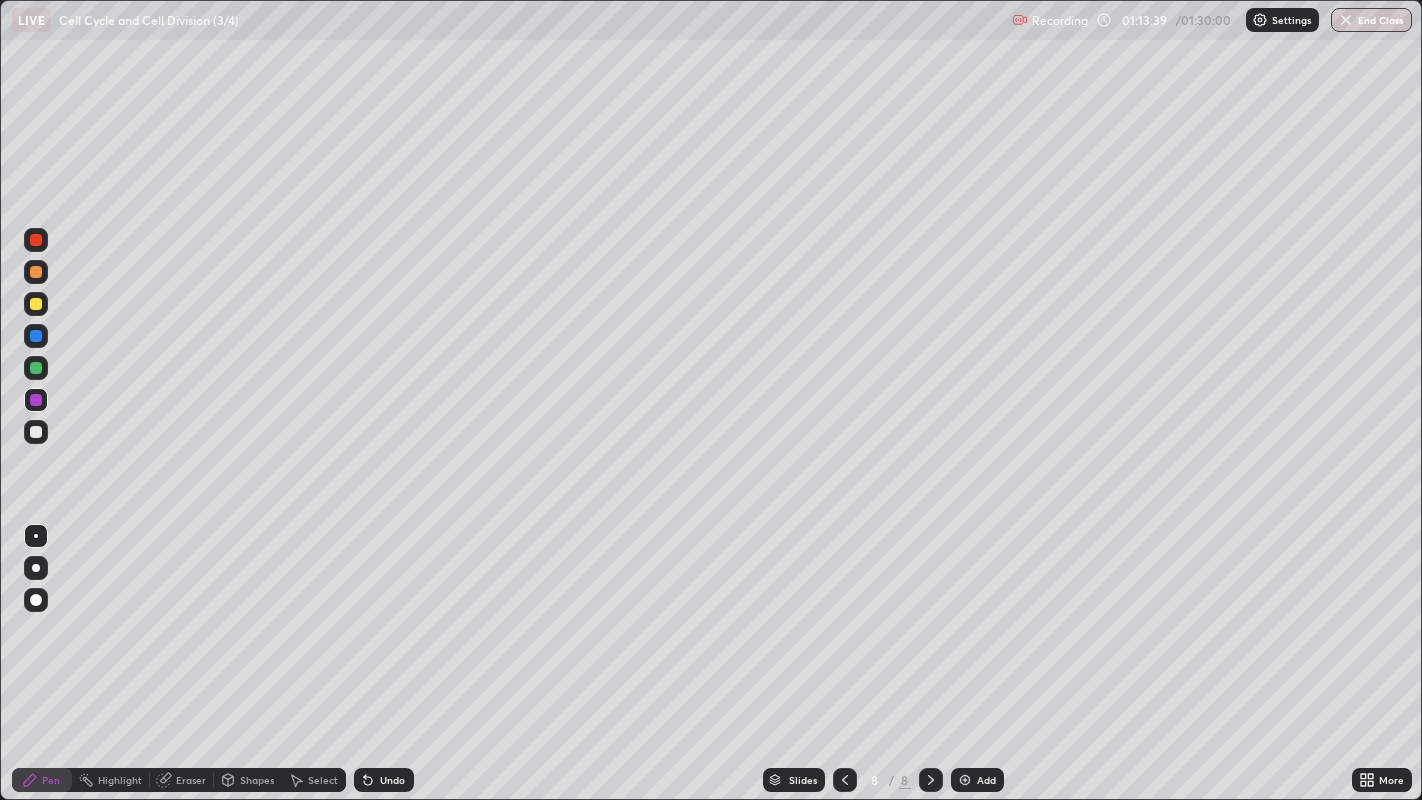 click at bounding box center [965, 780] 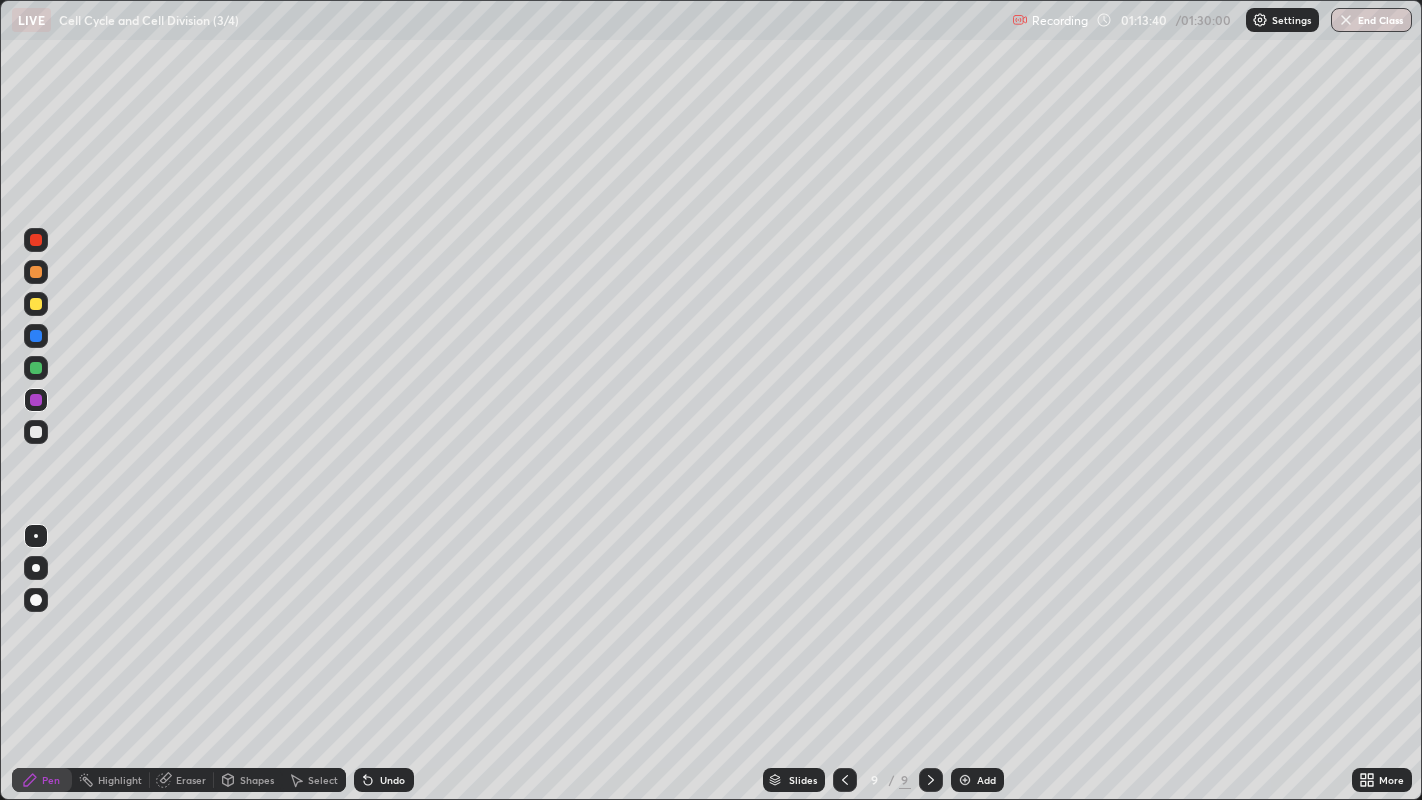 click at bounding box center (36, 304) 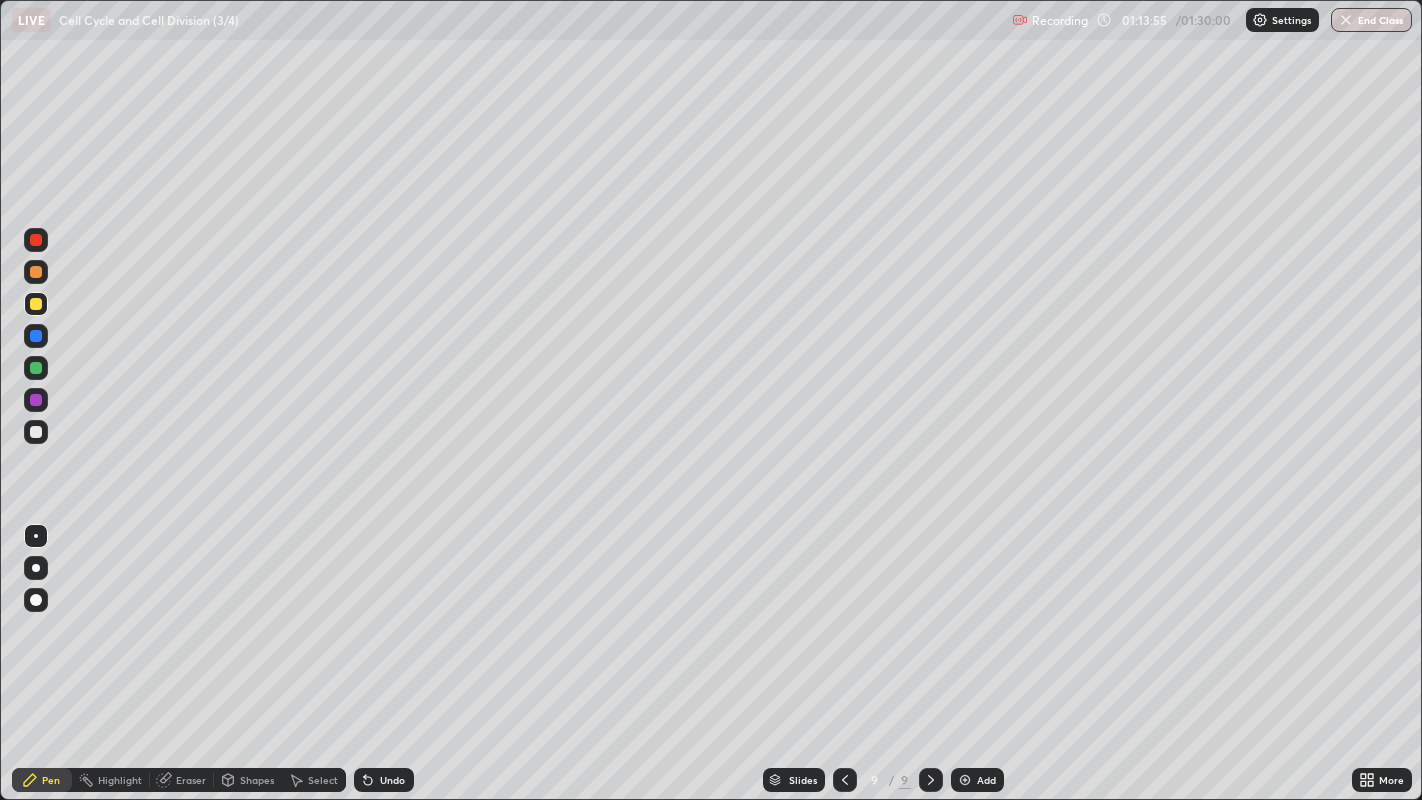 click at bounding box center (36, 368) 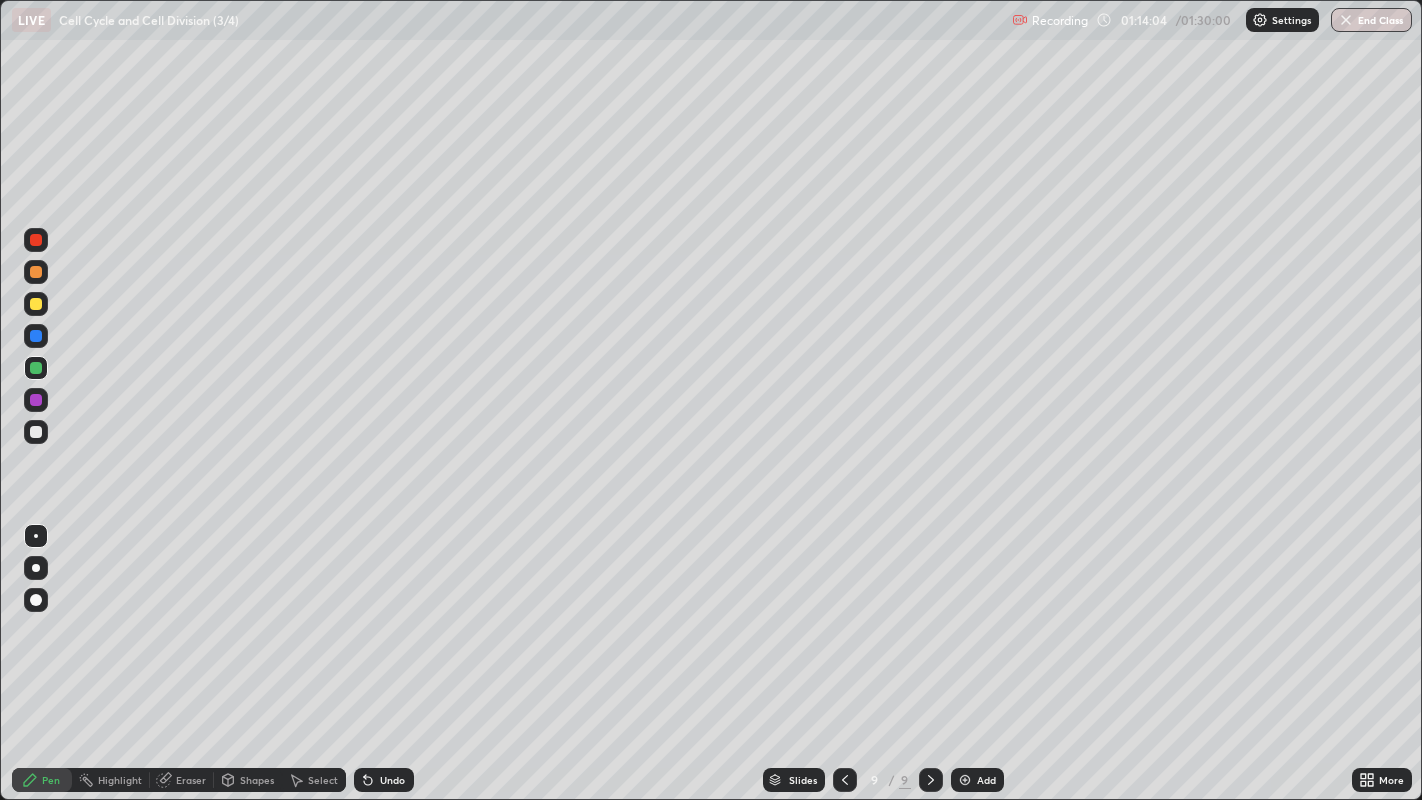 click on "Eraser" at bounding box center (191, 780) 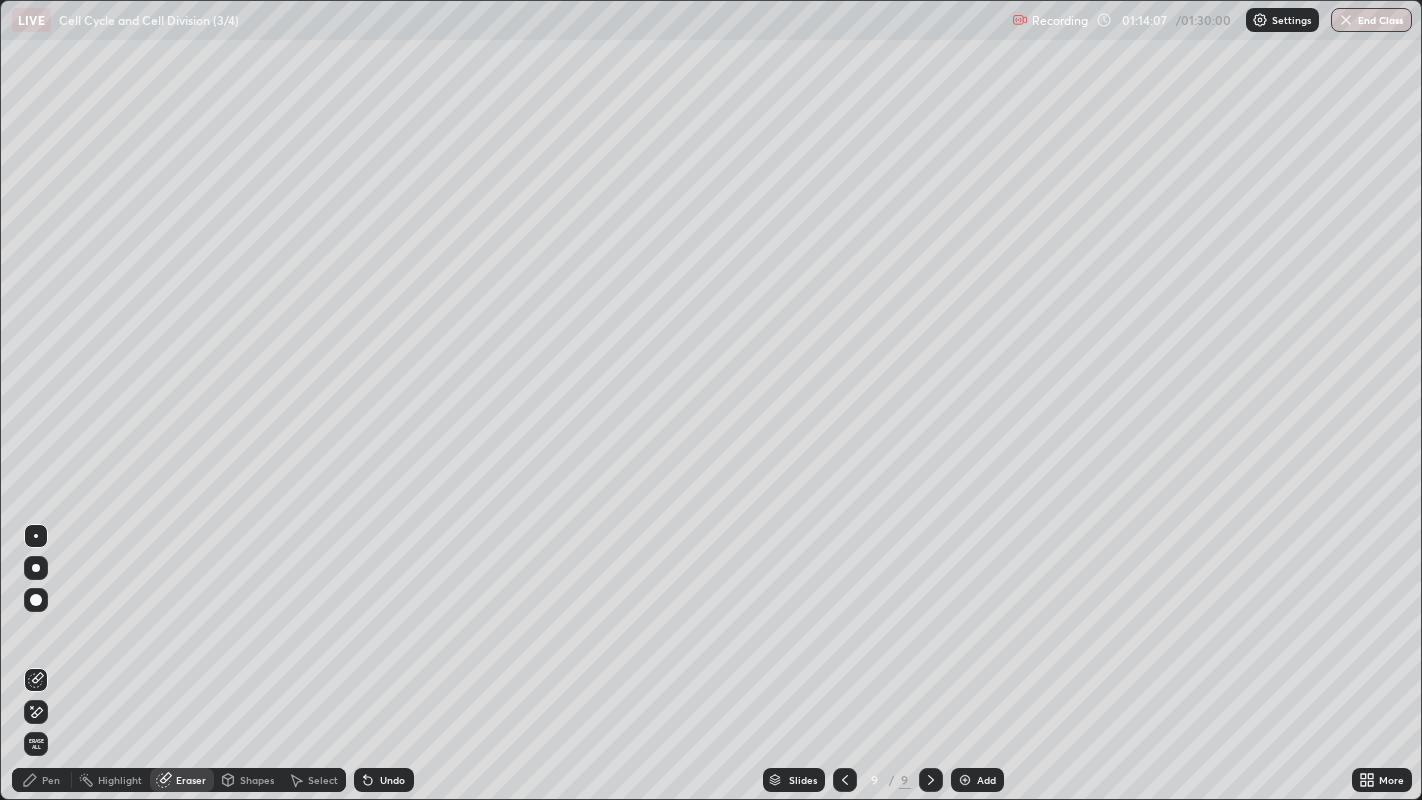 click on "Pen" at bounding box center [51, 780] 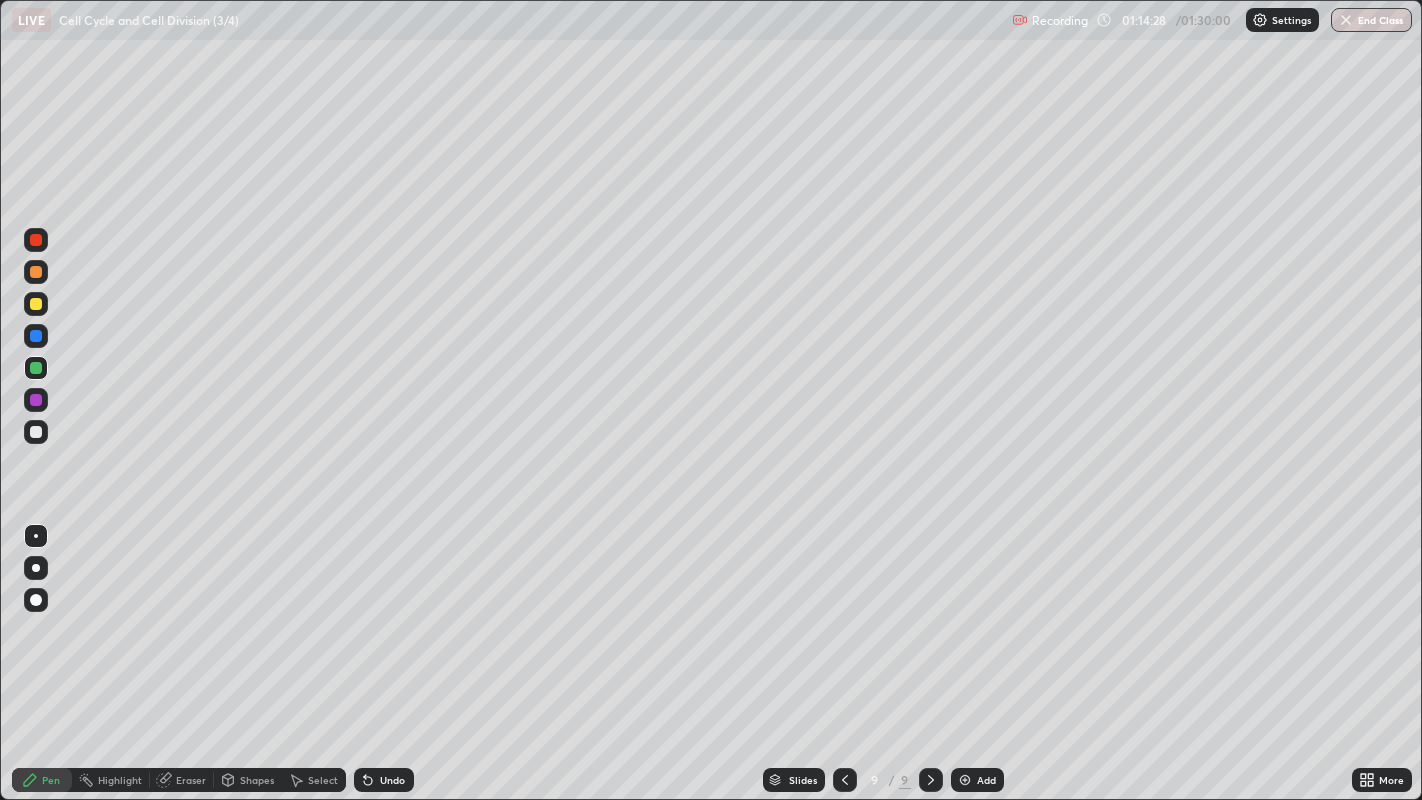 click at bounding box center (36, 432) 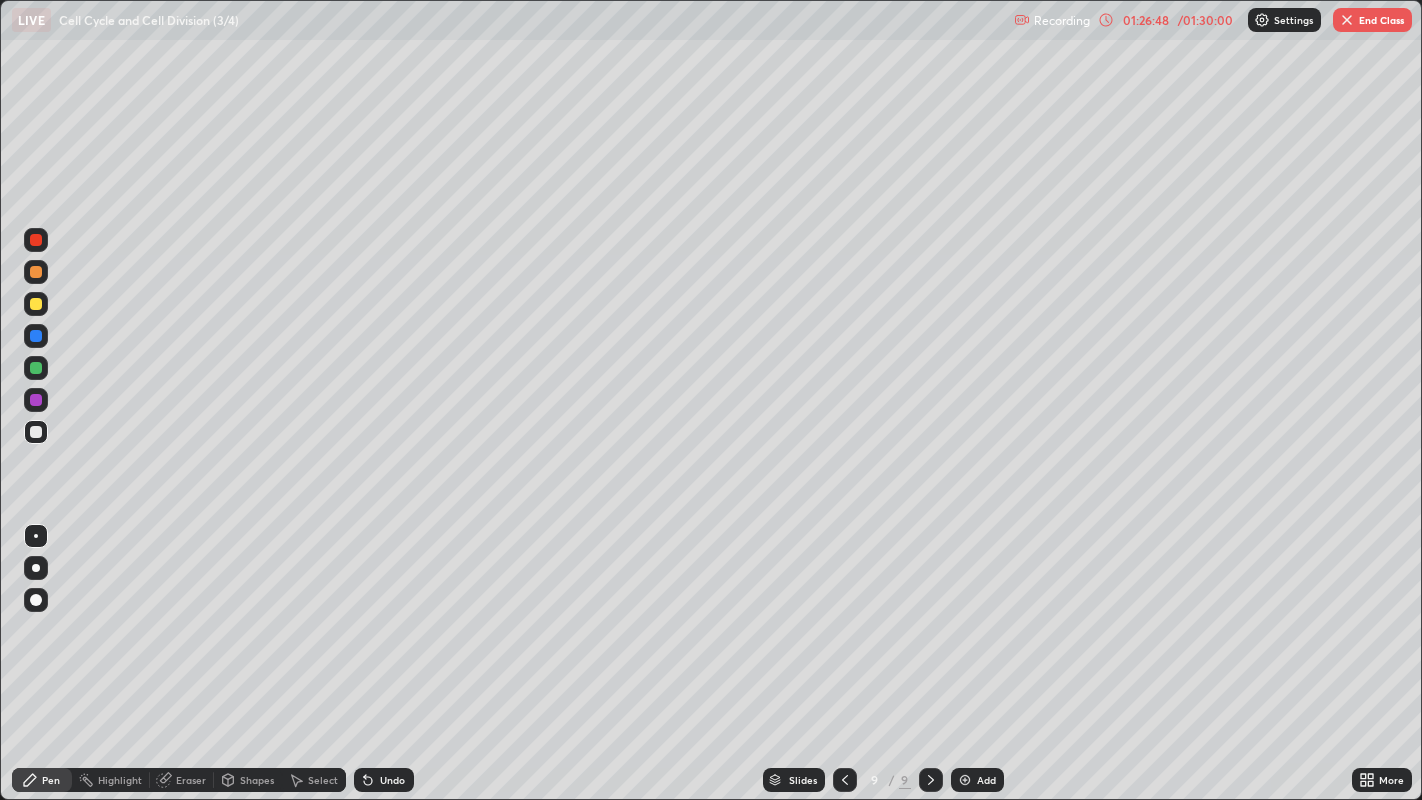 click at bounding box center [1347, 20] 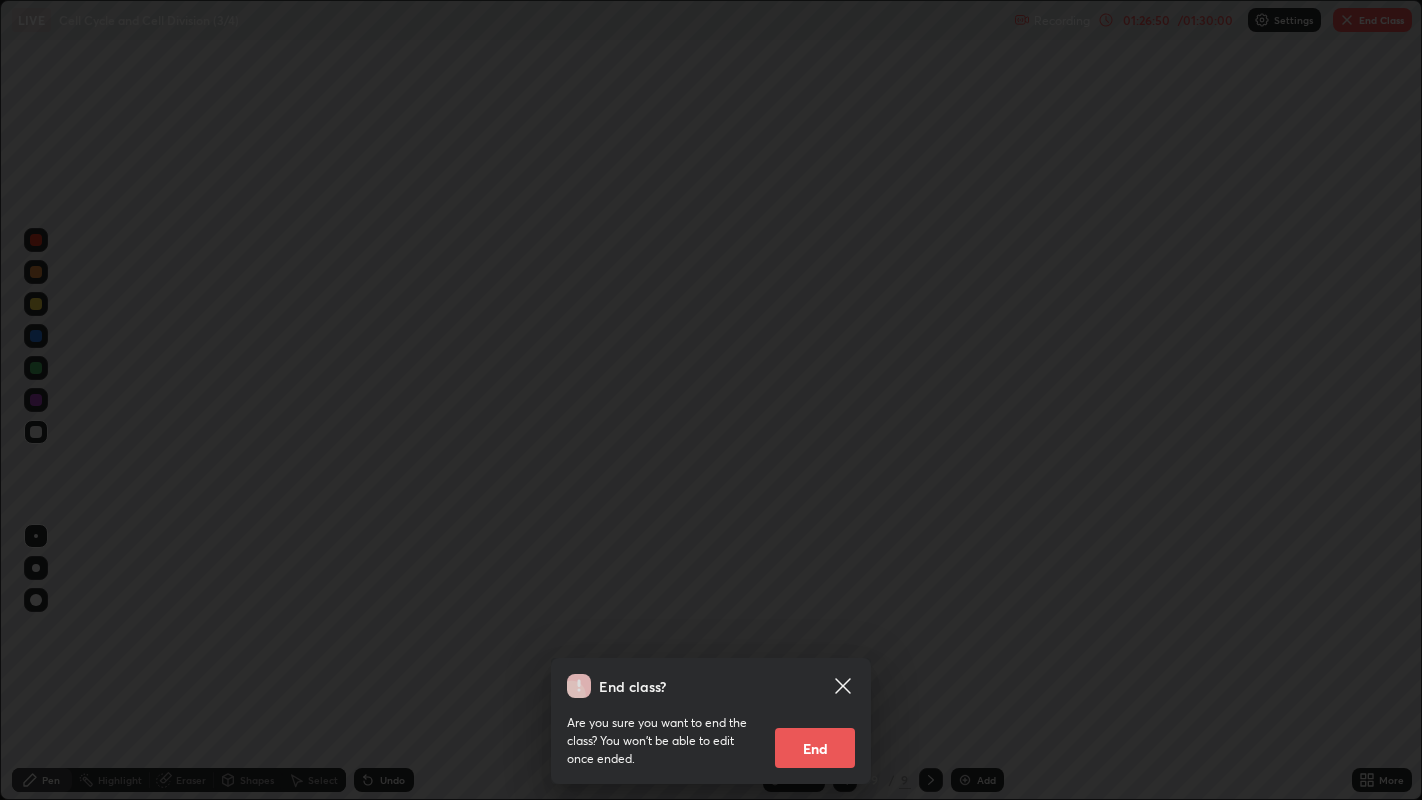 click on "End" at bounding box center (815, 748) 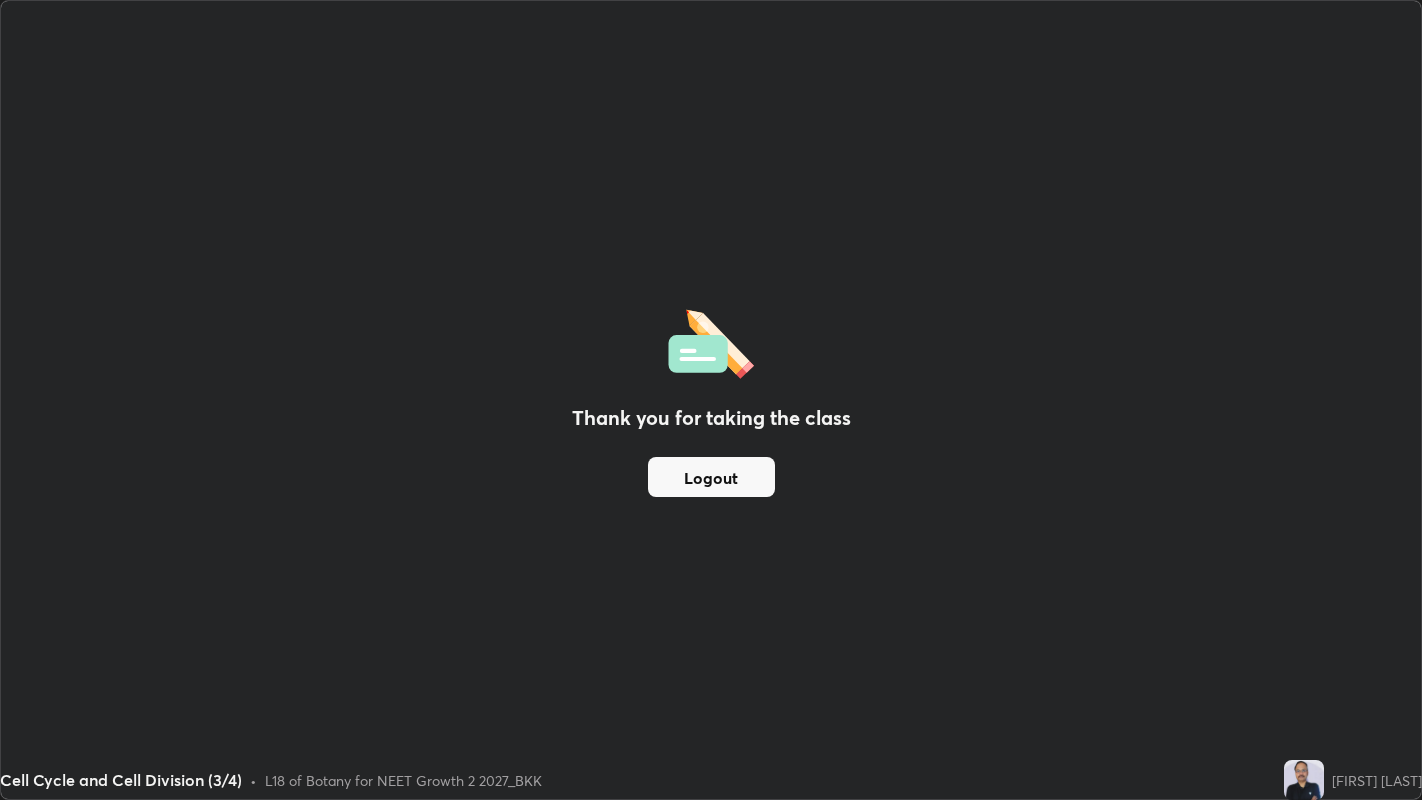 click on "Logout" at bounding box center (711, 477) 